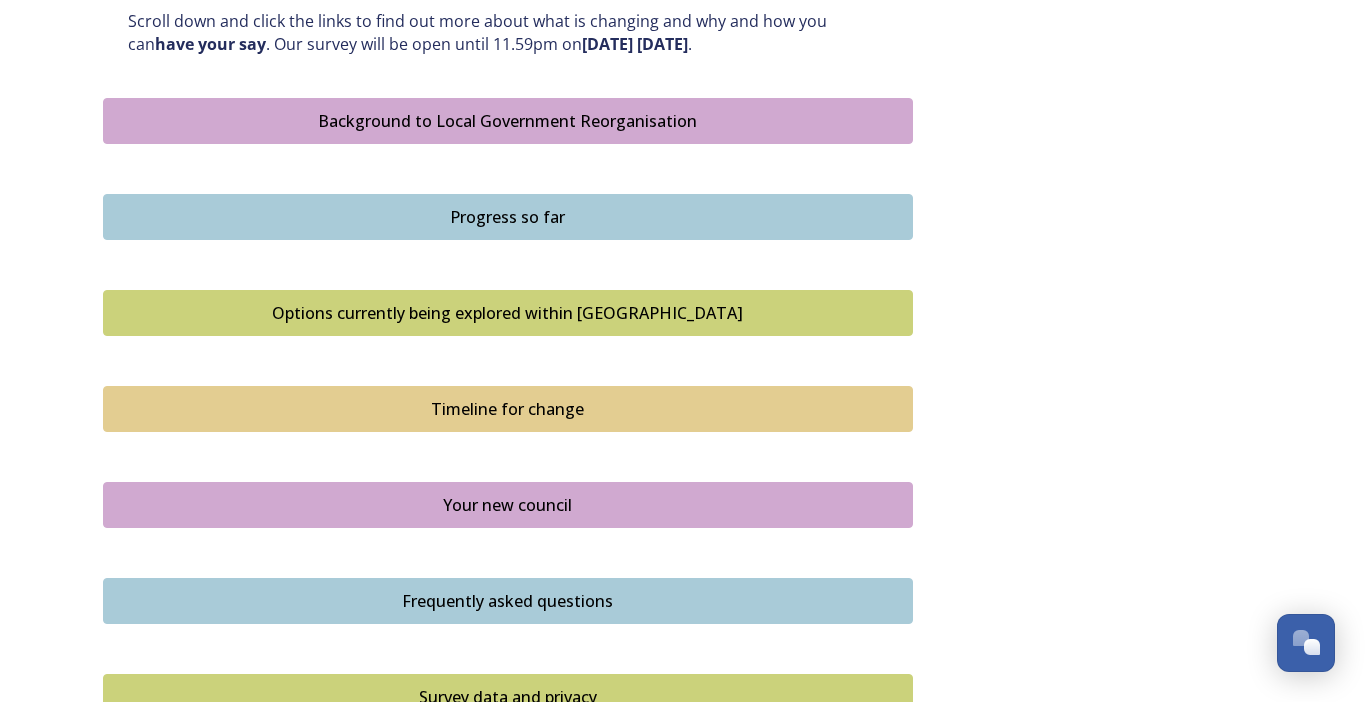 scroll, scrollTop: 1107, scrollLeft: 0, axis: vertical 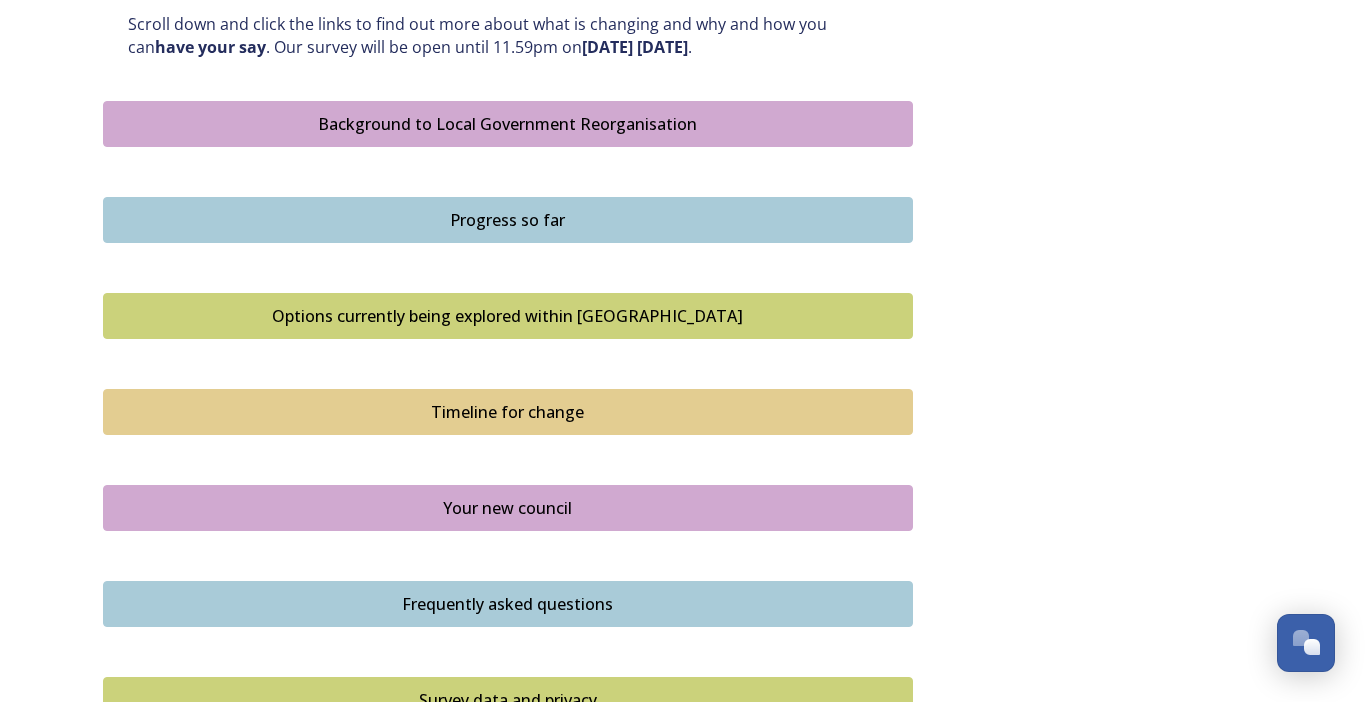 click on "Options currently being explored within West Sussex" at bounding box center [508, 316] 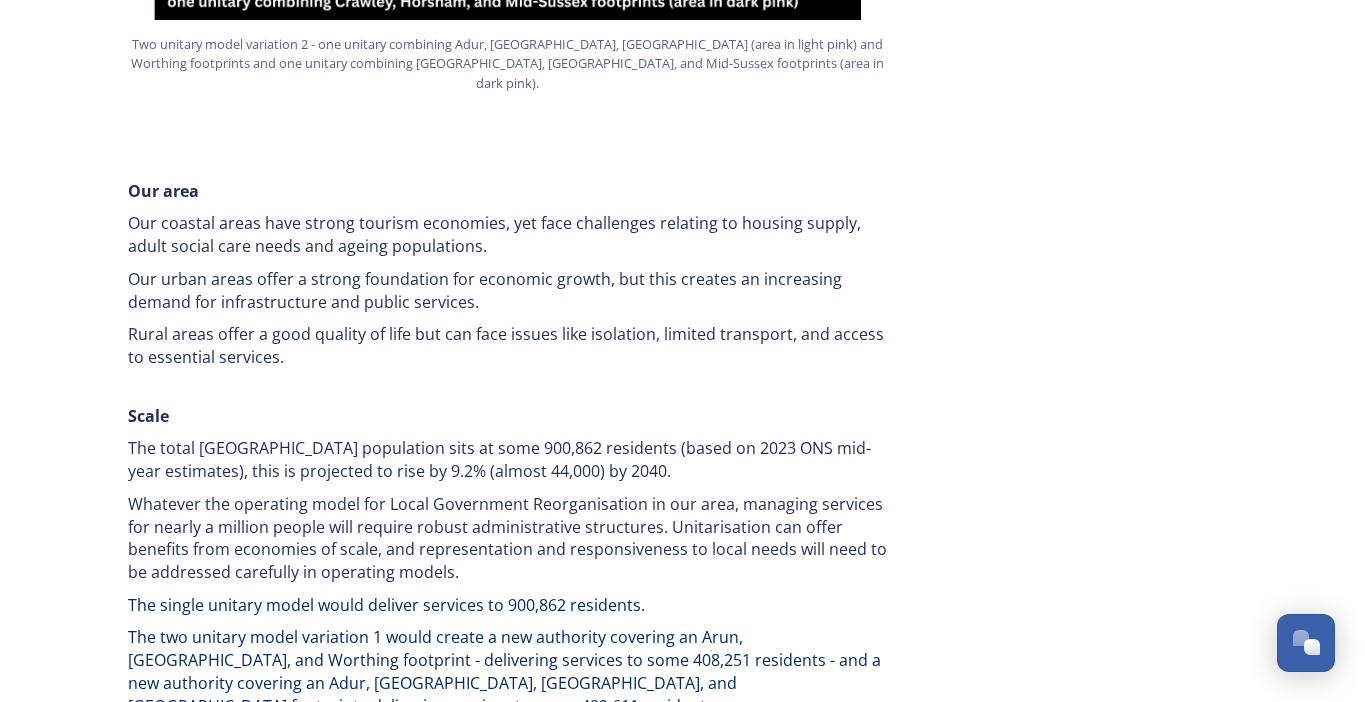 scroll, scrollTop: 2754, scrollLeft: 0, axis: vertical 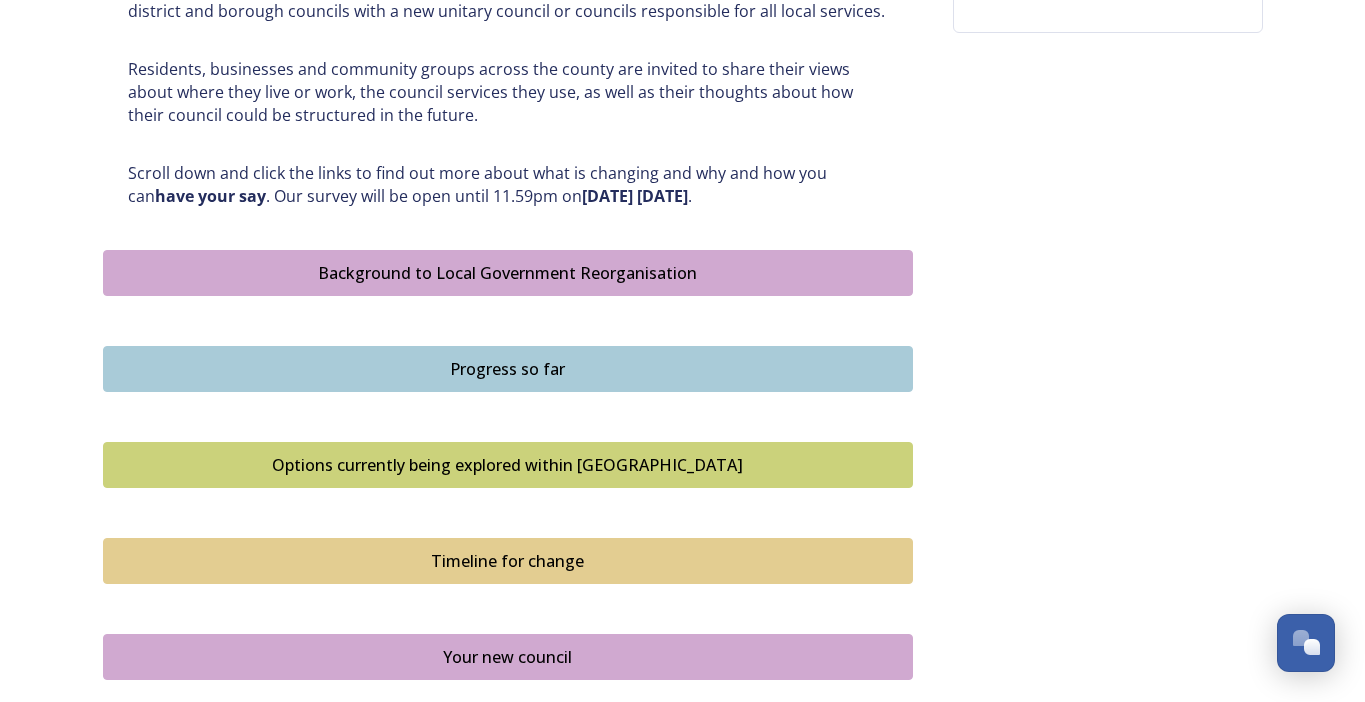click on "Background to Local Government Reorganisation" at bounding box center [508, 273] 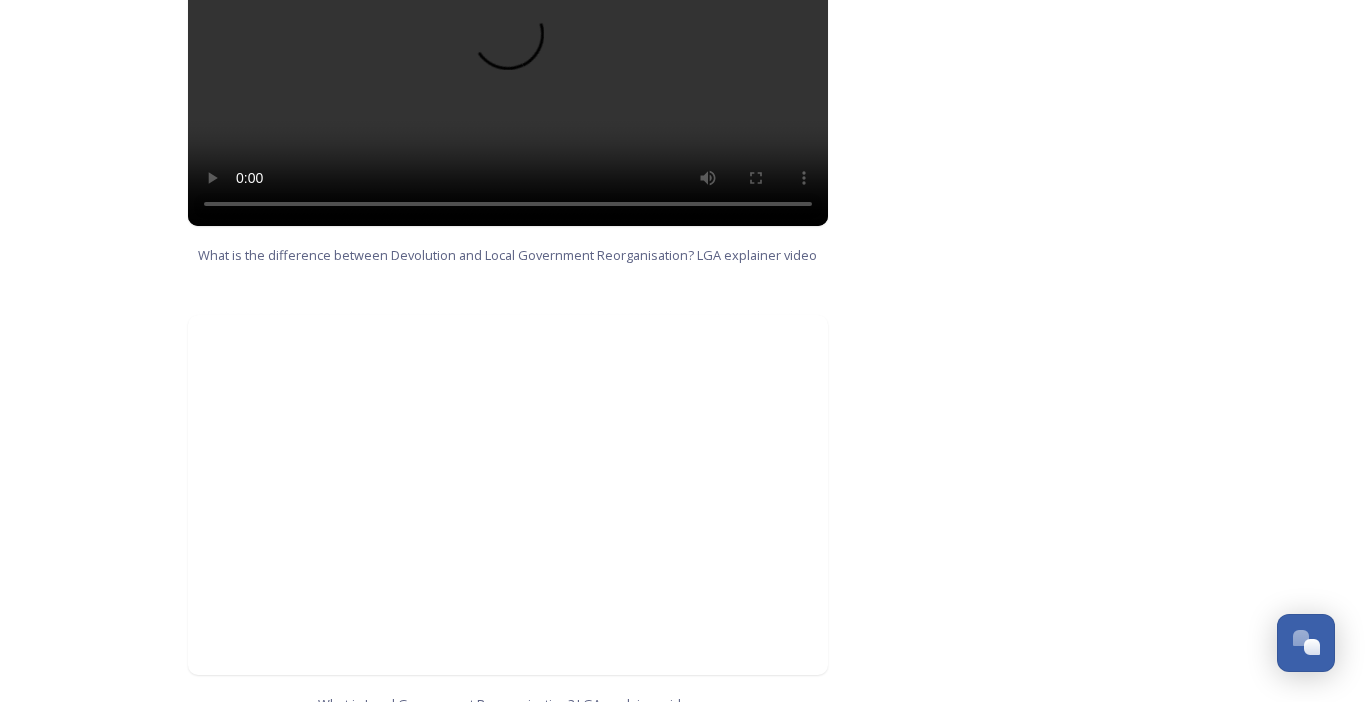 scroll, scrollTop: 1819, scrollLeft: 0, axis: vertical 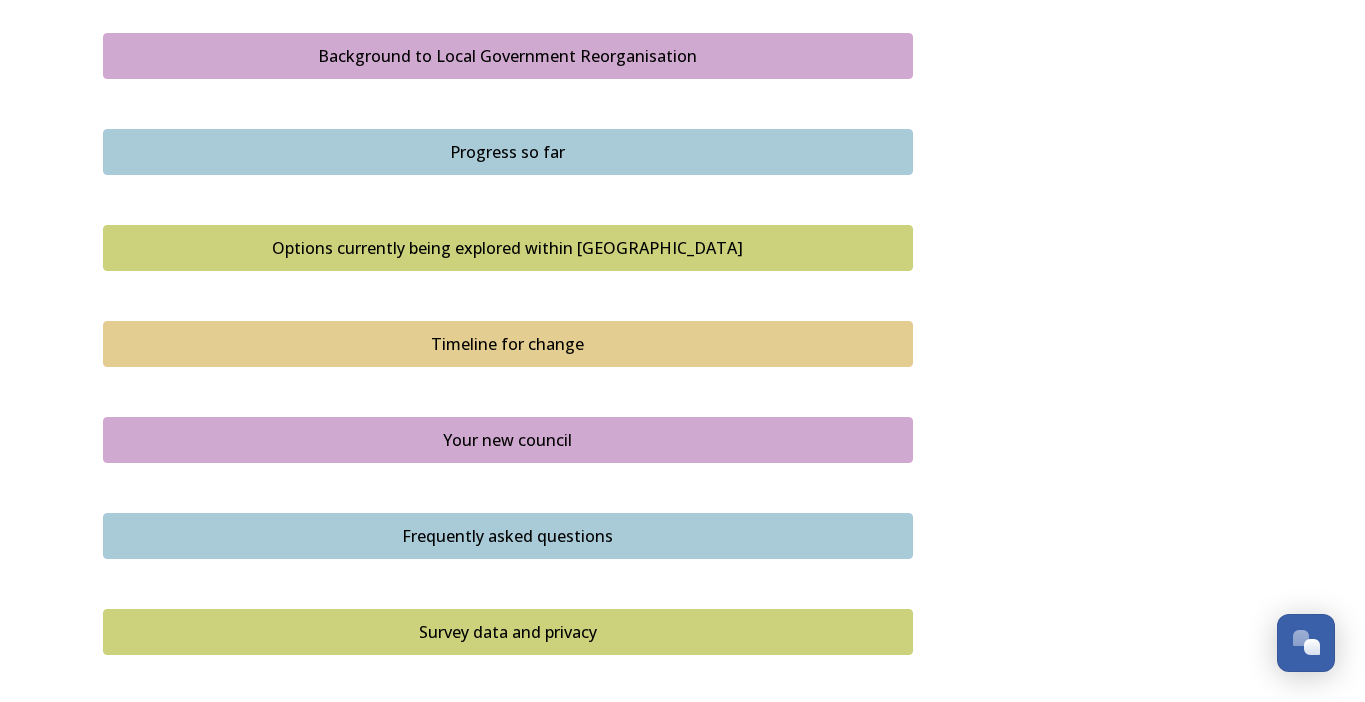 click on "Timeline for change" at bounding box center (508, 344) 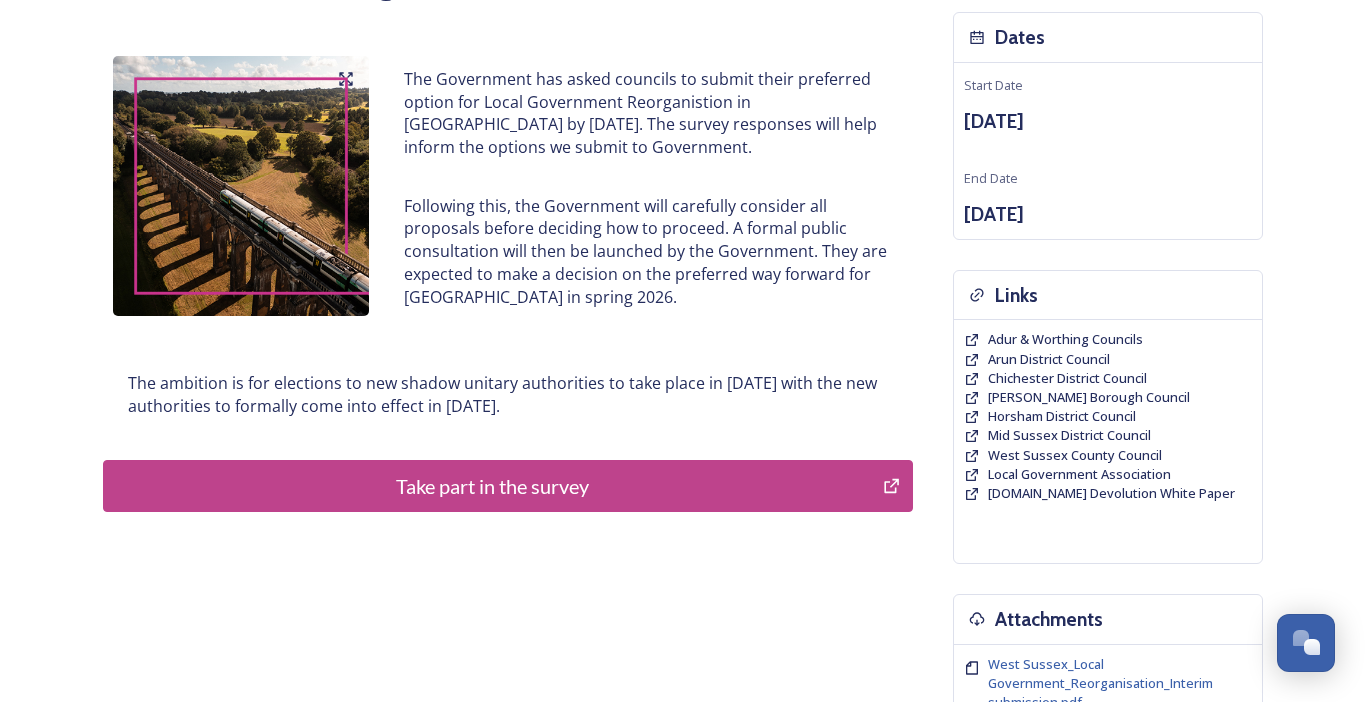 scroll, scrollTop: 202, scrollLeft: 0, axis: vertical 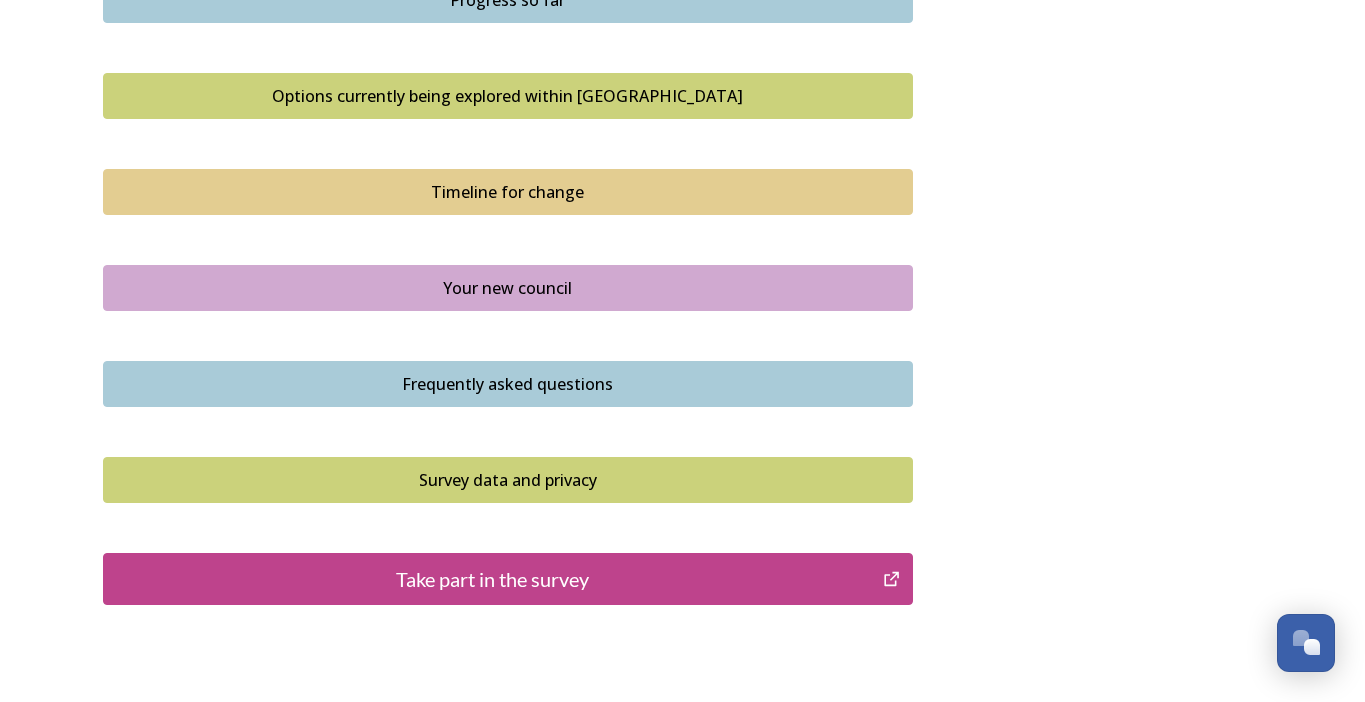 click on "Your new council" at bounding box center [508, 288] 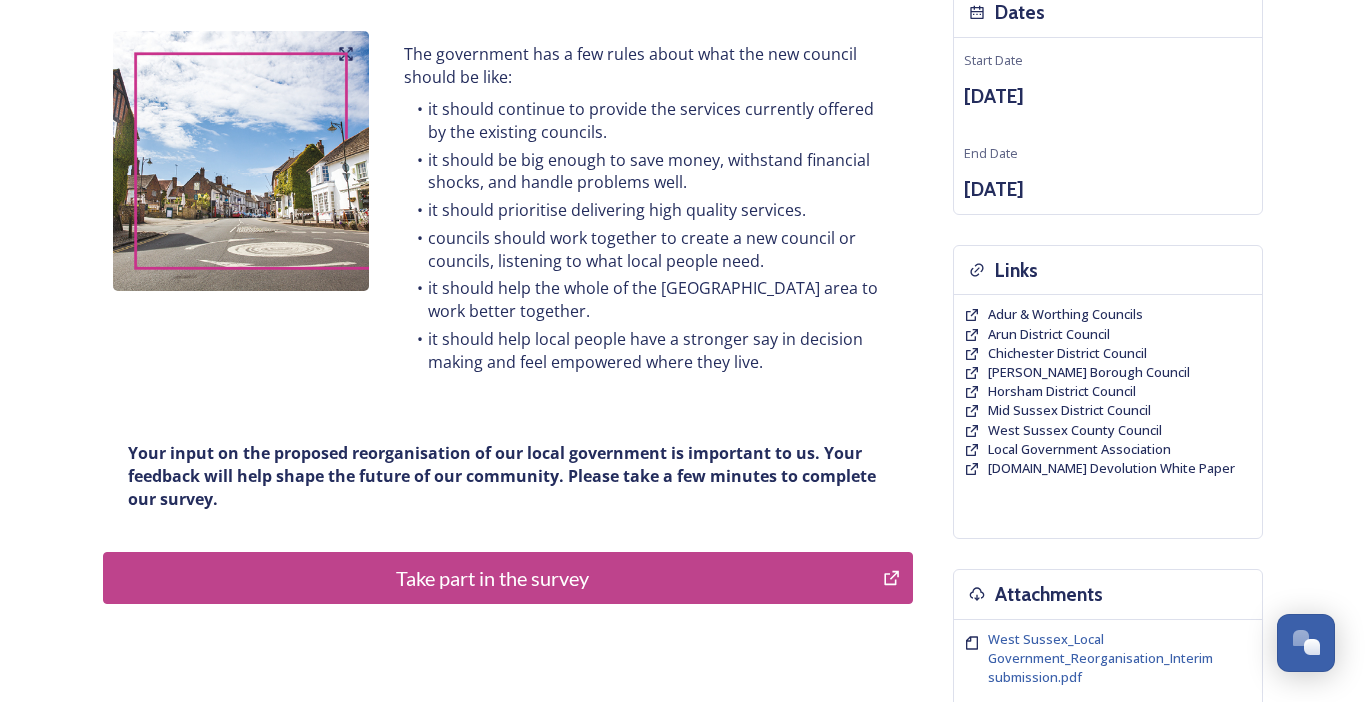 scroll, scrollTop: 240, scrollLeft: 0, axis: vertical 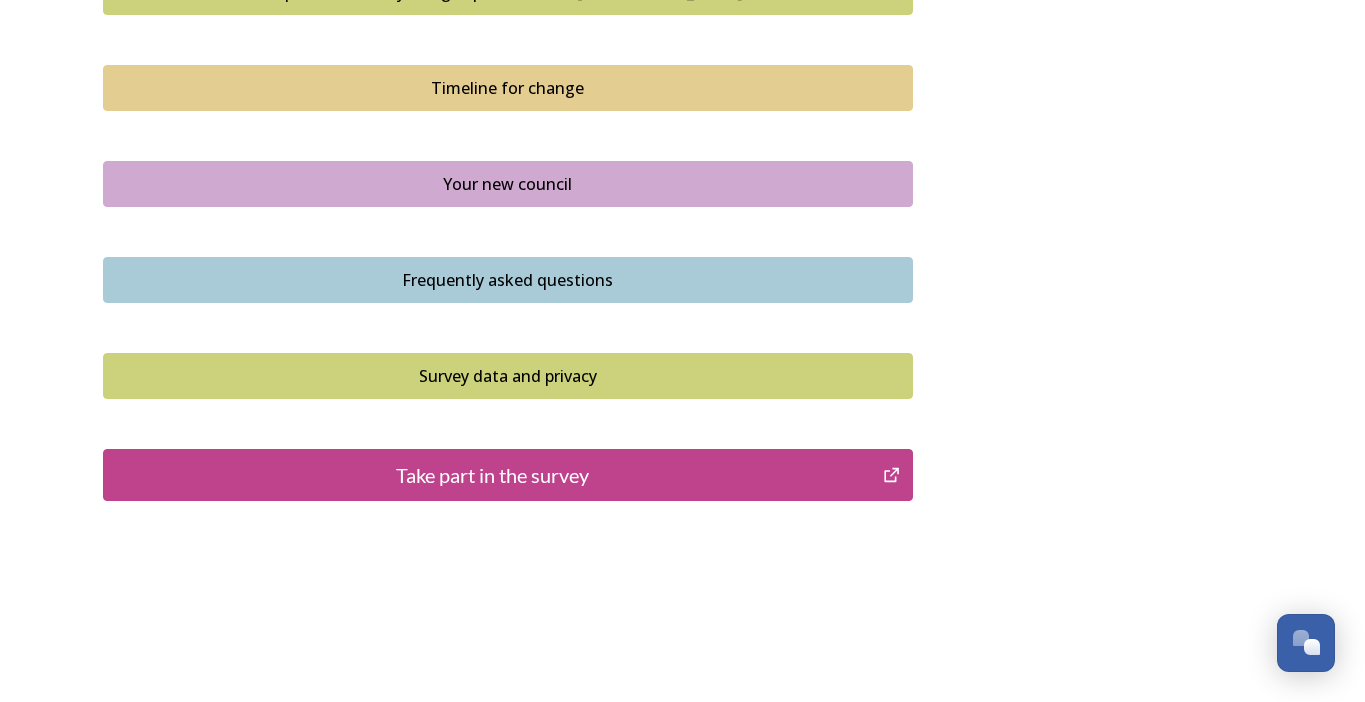 click on "Take part in the survey" at bounding box center (493, 475) 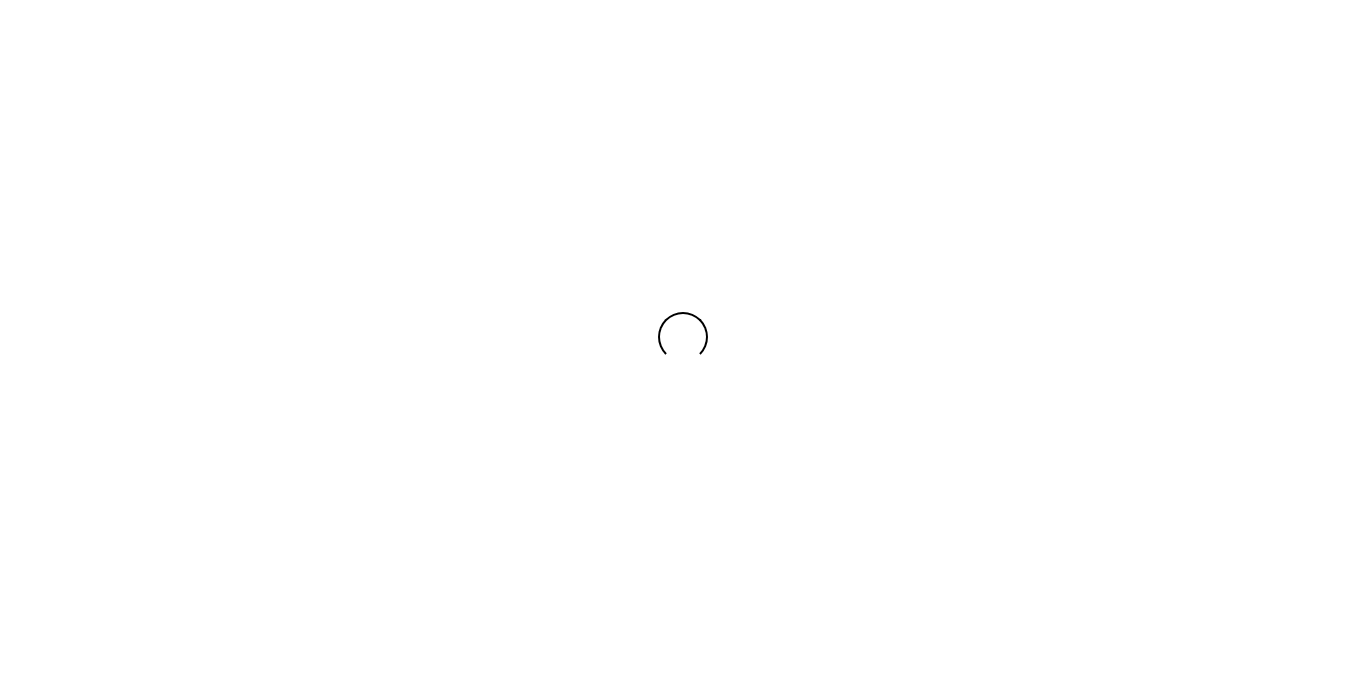 scroll, scrollTop: 0, scrollLeft: 0, axis: both 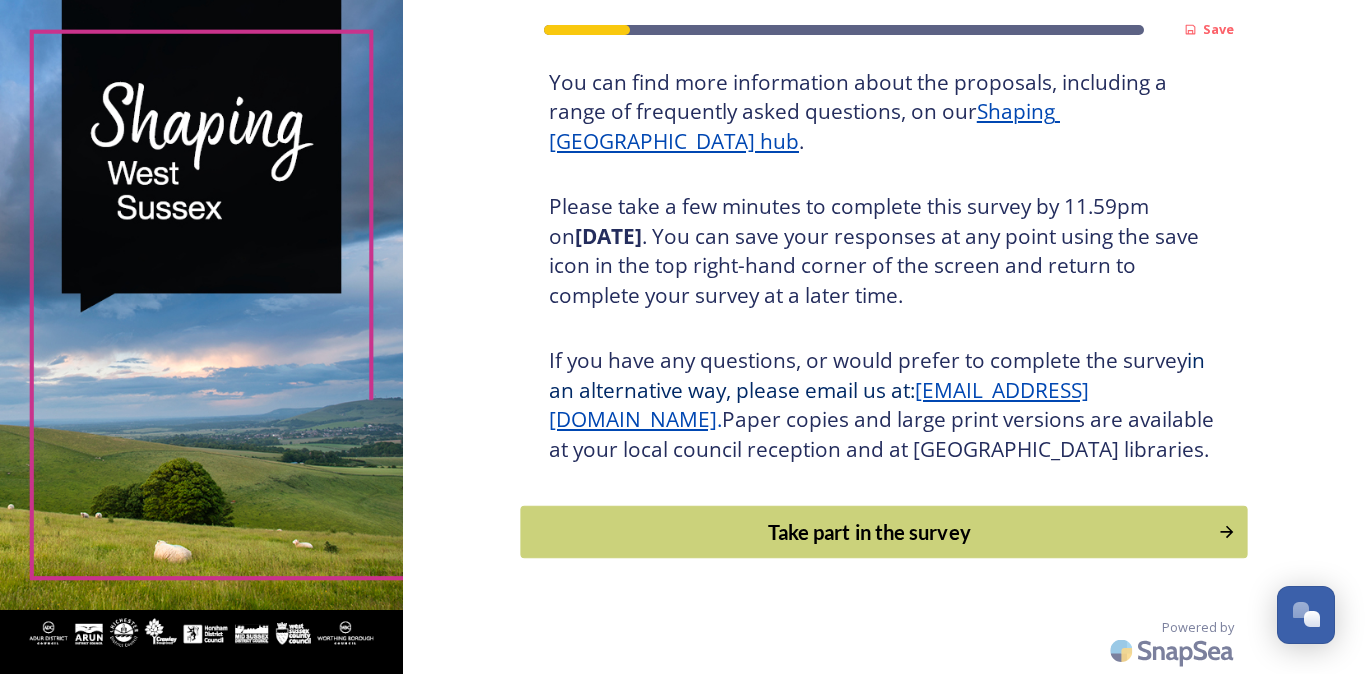 click on "Take part in the survey" at bounding box center (869, 532) 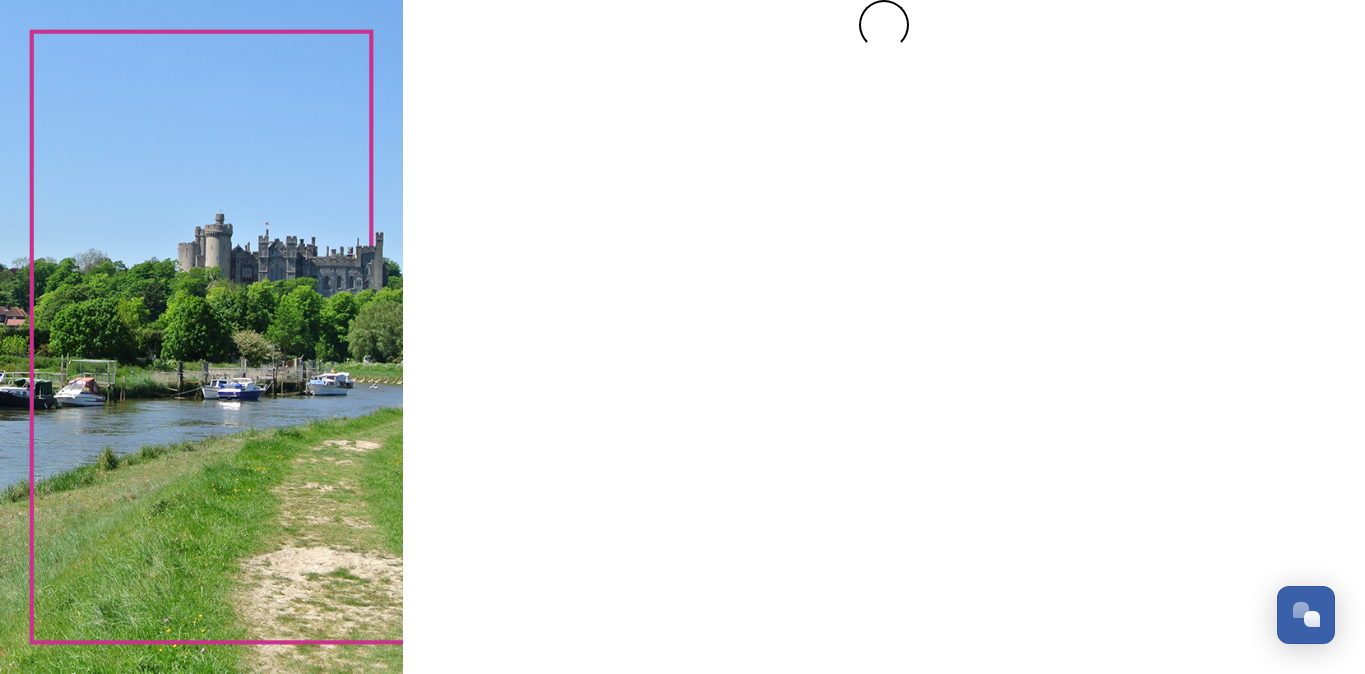 scroll, scrollTop: 0, scrollLeft: 0, axis: both 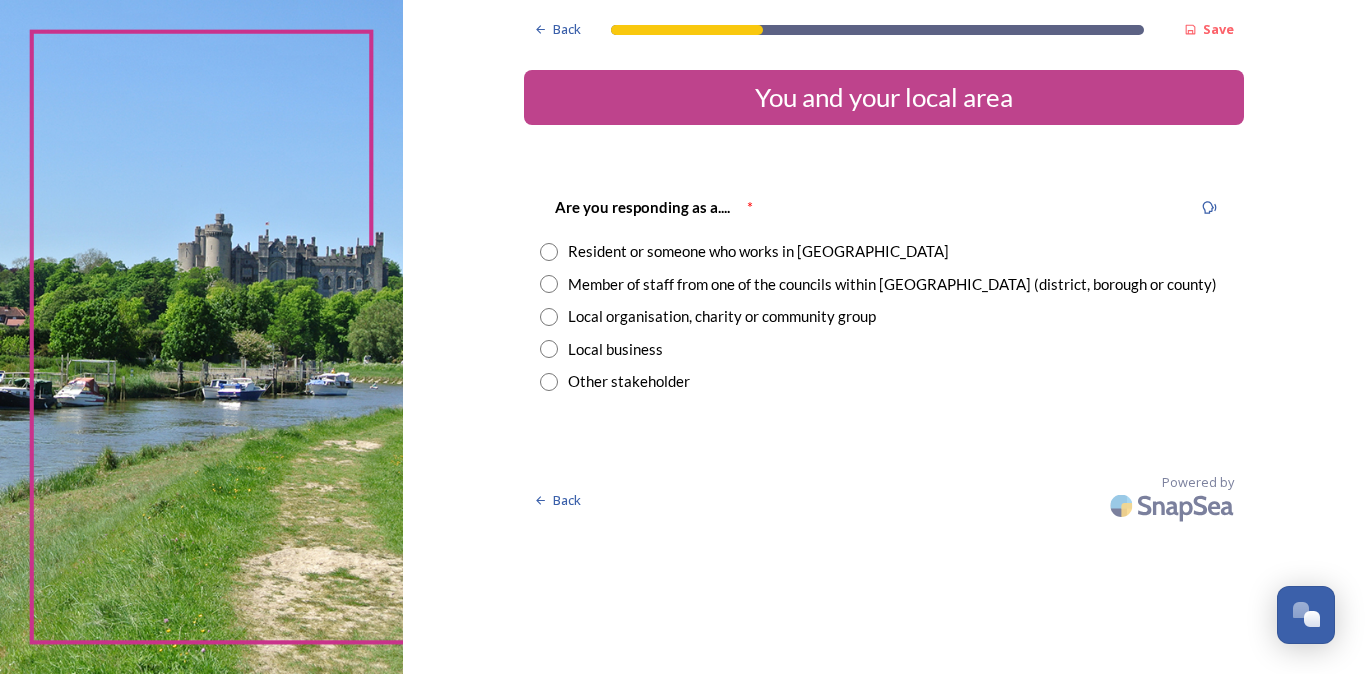 click at bounding box center [549, 252] 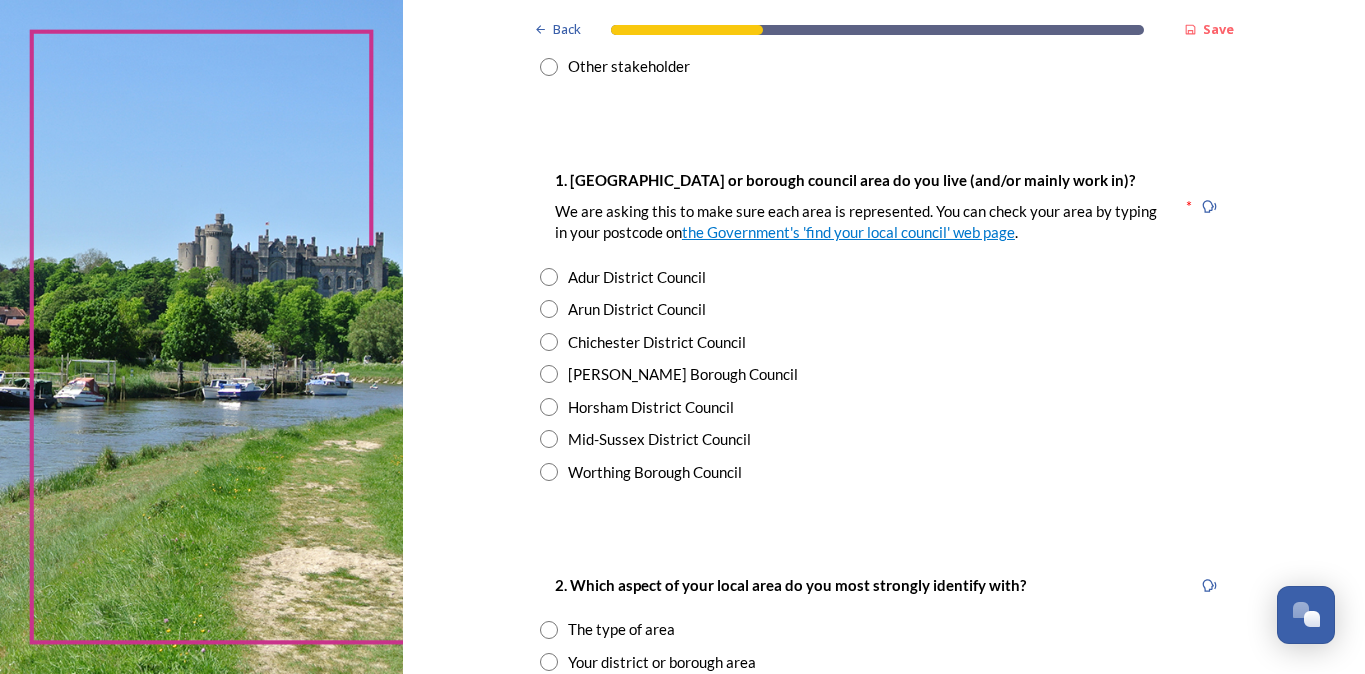 scroll, scrollTop: 323, scrollLeft: 0, axis: vertical 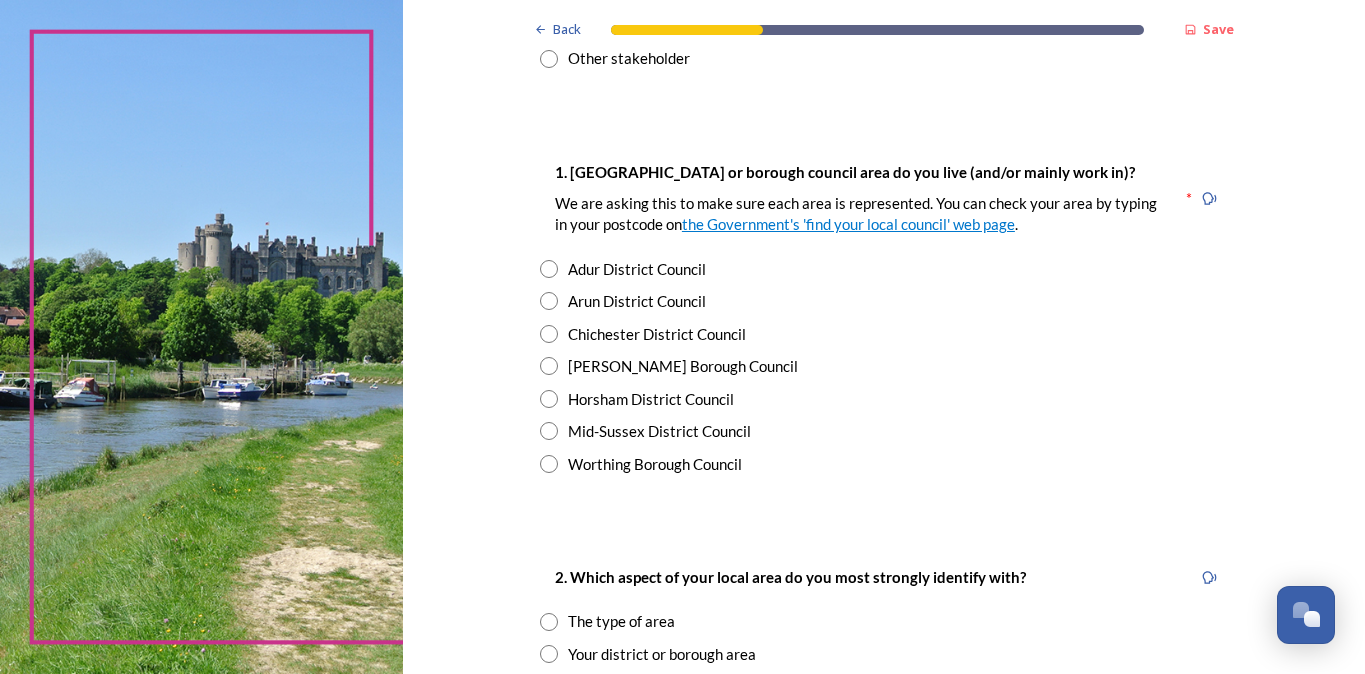 click at bounding box center [549, 301] 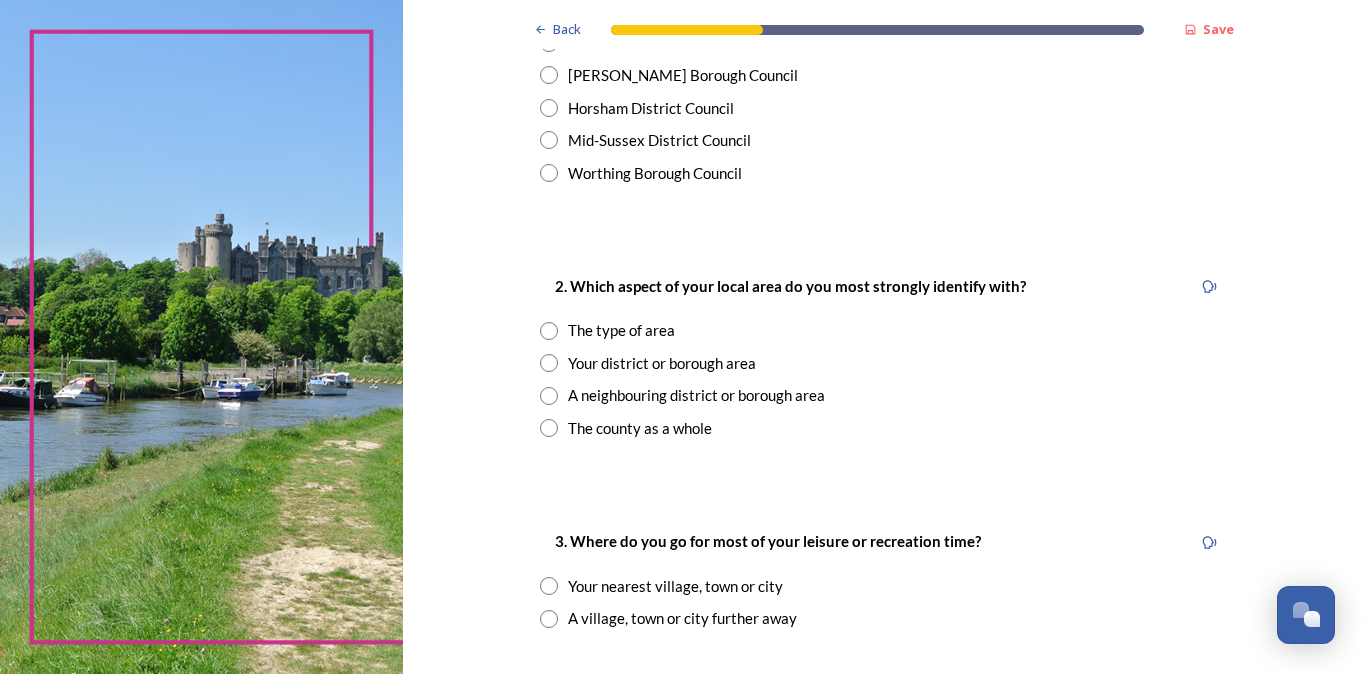 scroll, scrollTop: 613, scrollLeft: 0, axis: vertical 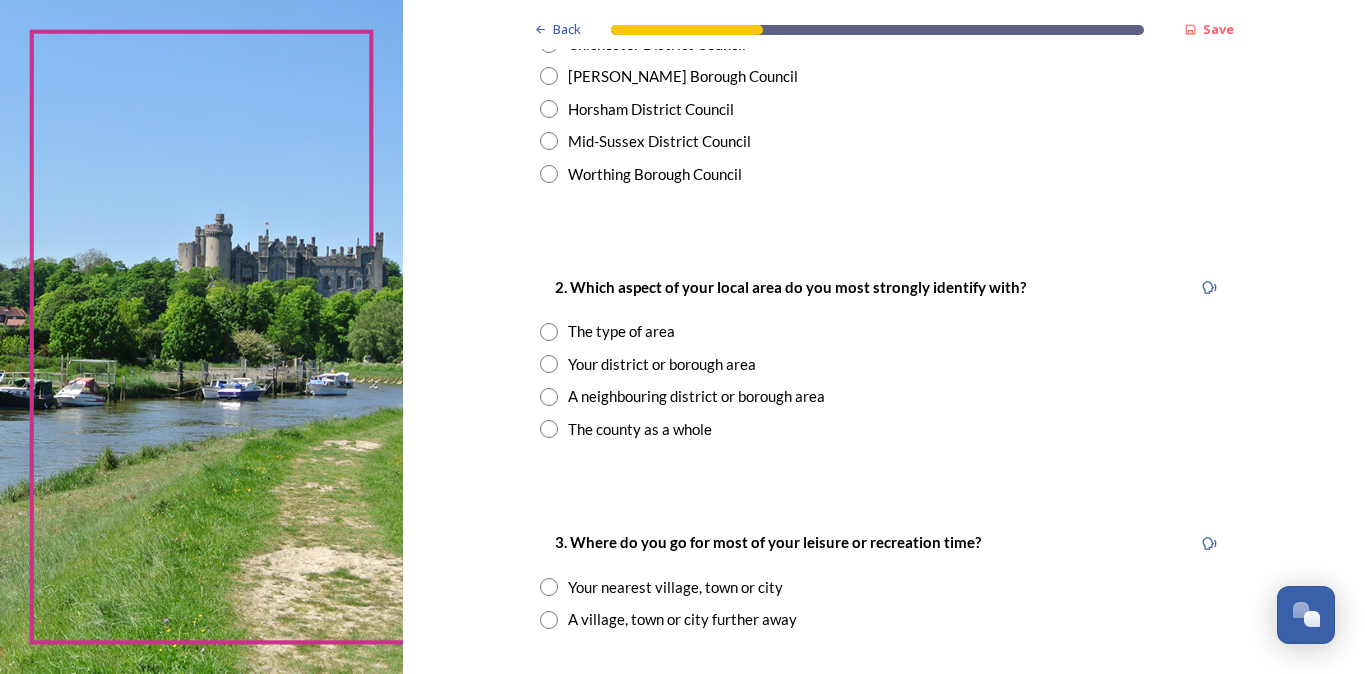 click at bounding box center [549, 364] 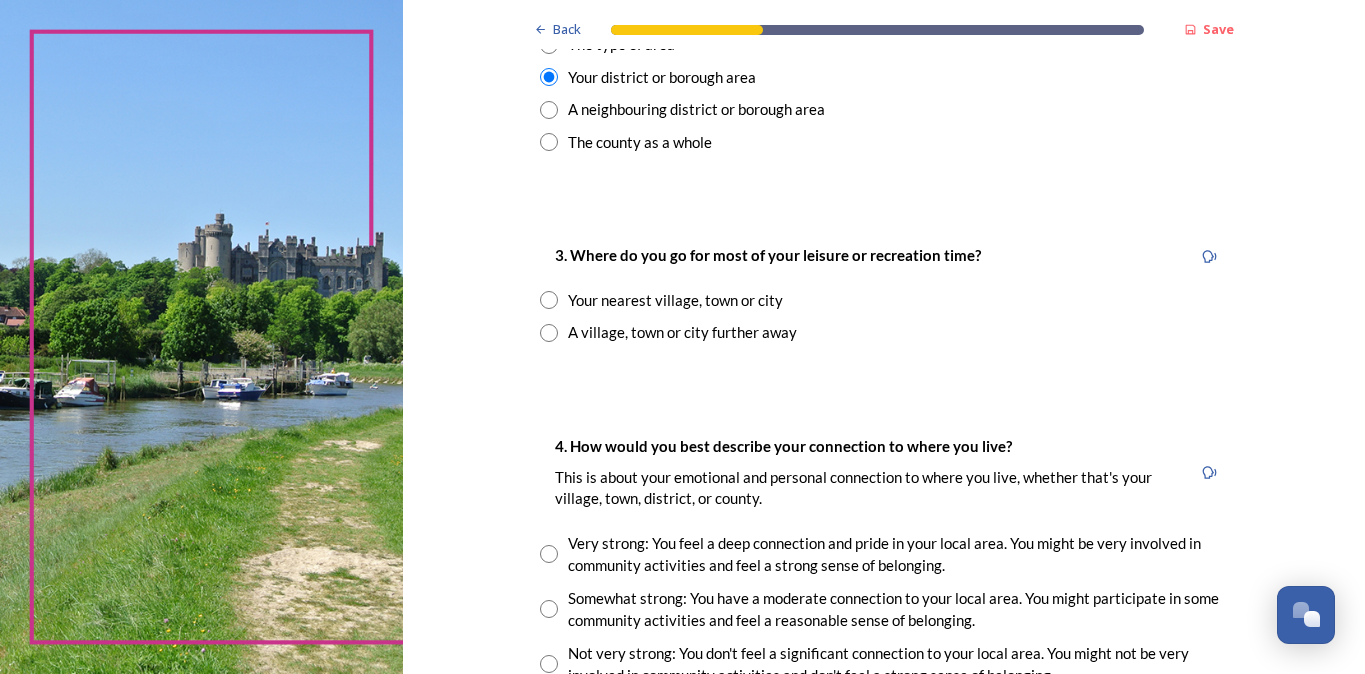 scroll, scrollTop: 908, scrollLeft: 0, axis: vertical 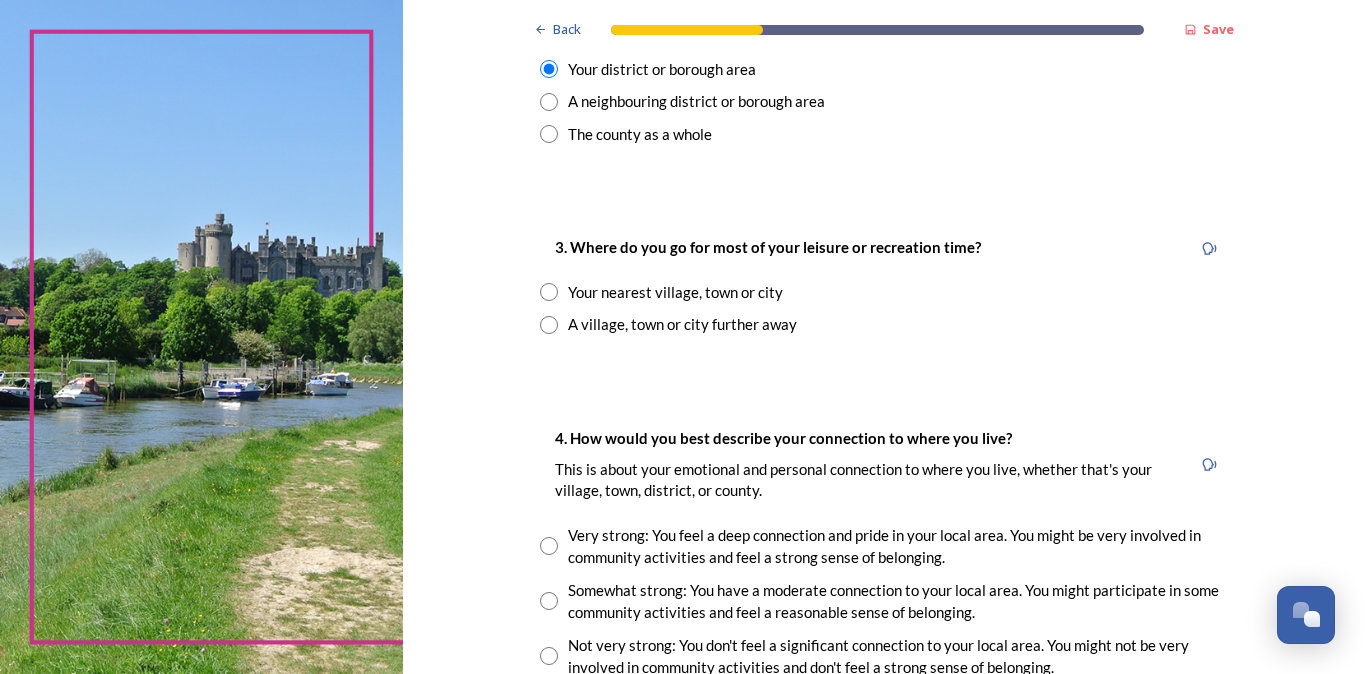 click at bounding box center [549, 292] 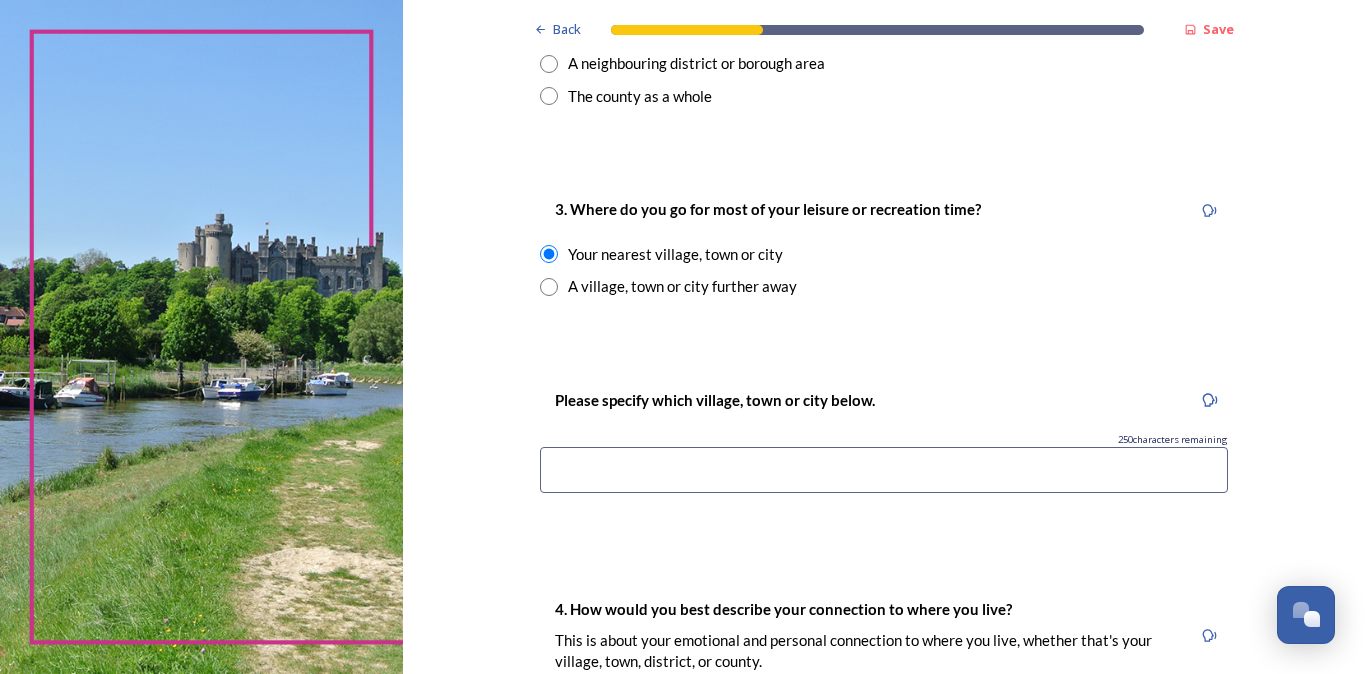 scroll, scrollTop: 948, scrollLeft: 0, axis: vertical 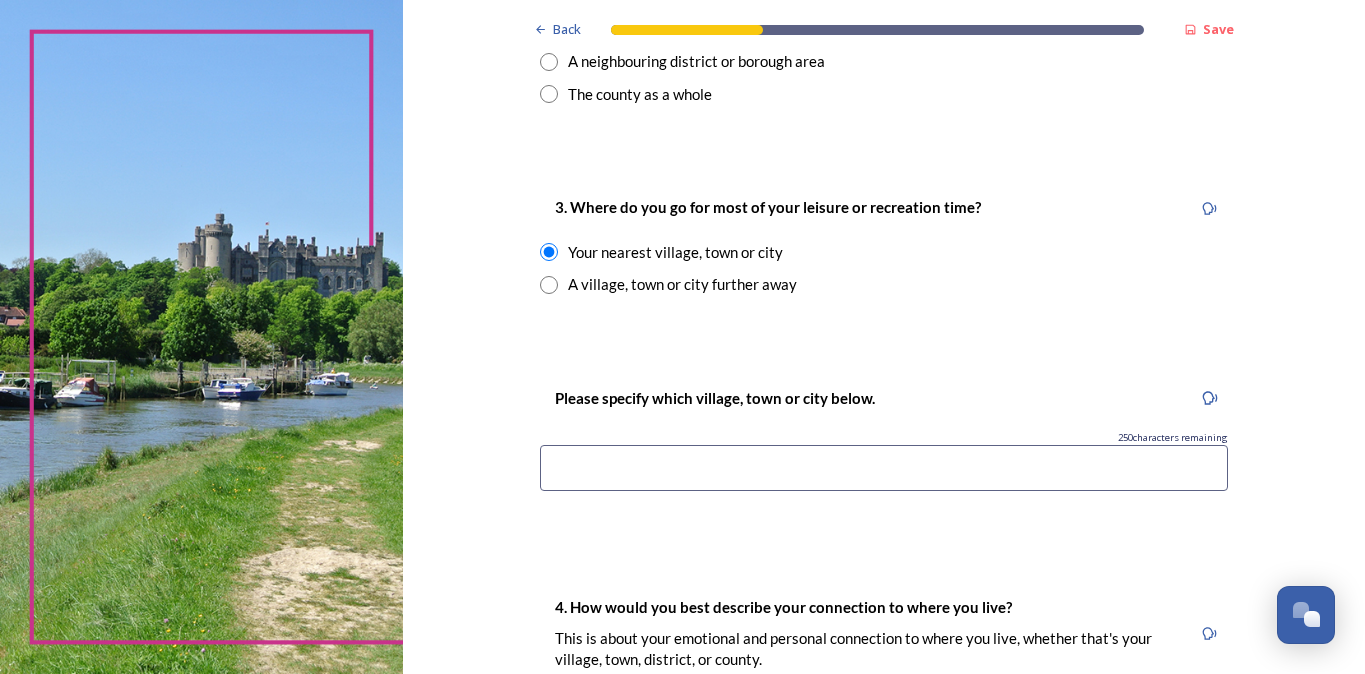 click at bounding box center [884, 468] 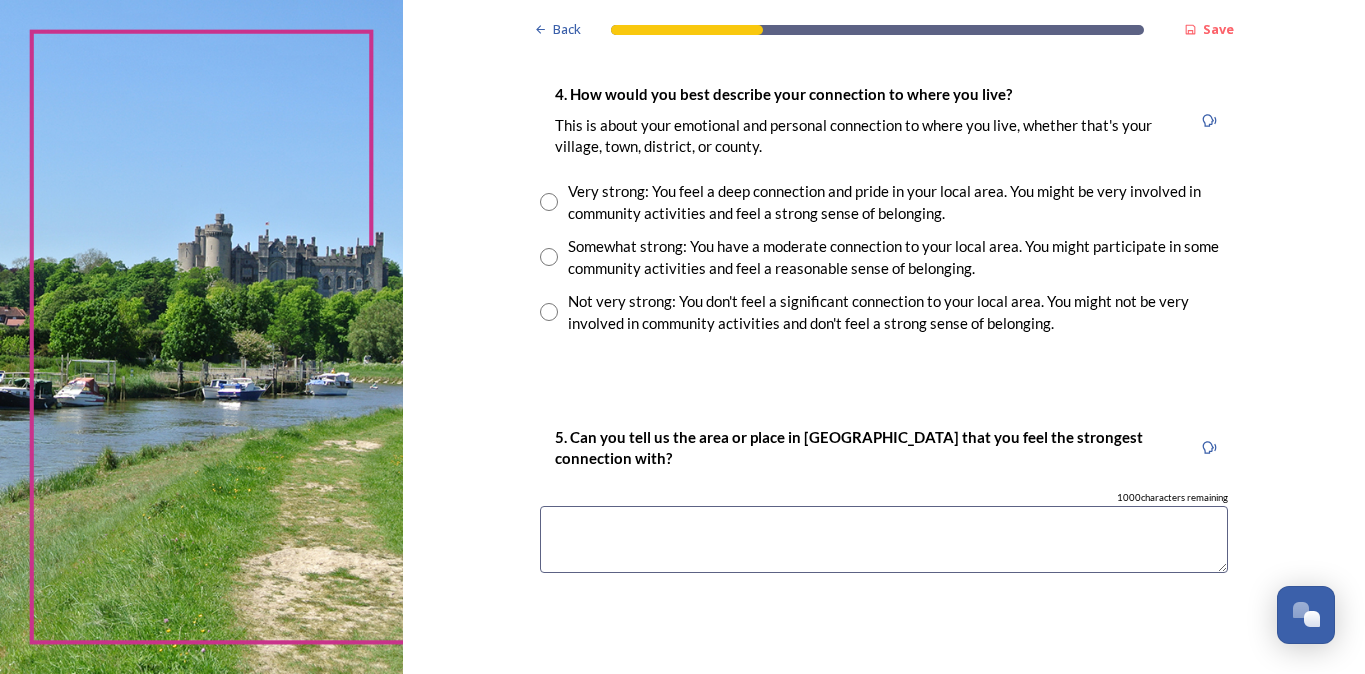 scroll, scrollTop: 1467, scrollLeft: 0, axis: vertical 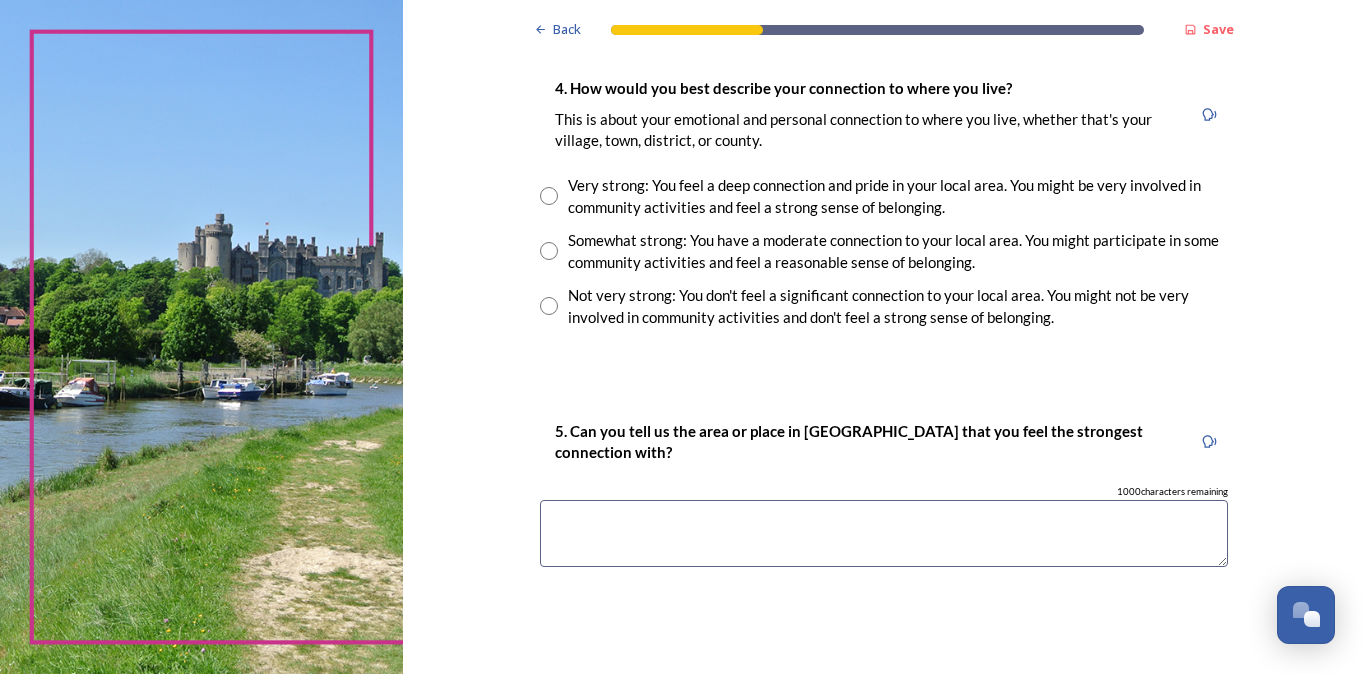 type on "Chichester" 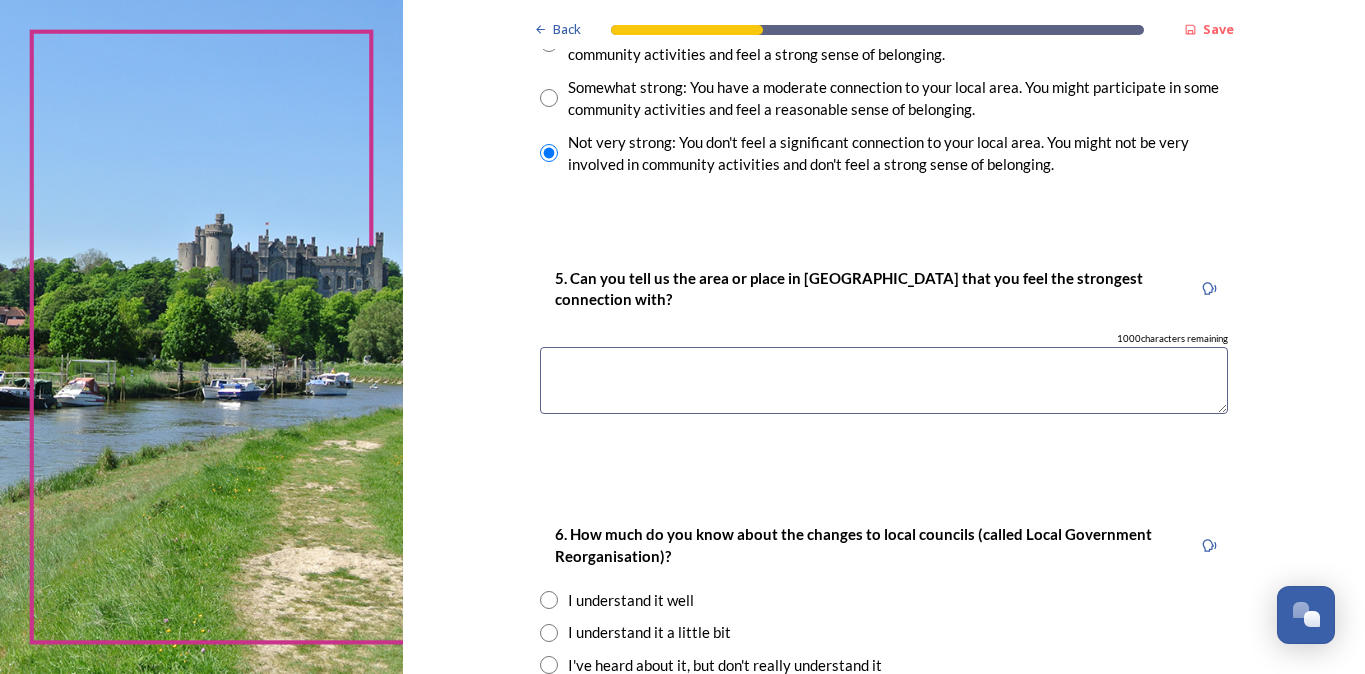 scroll, scrollTop: 1622, scrollLeft: 0, axis: vertical 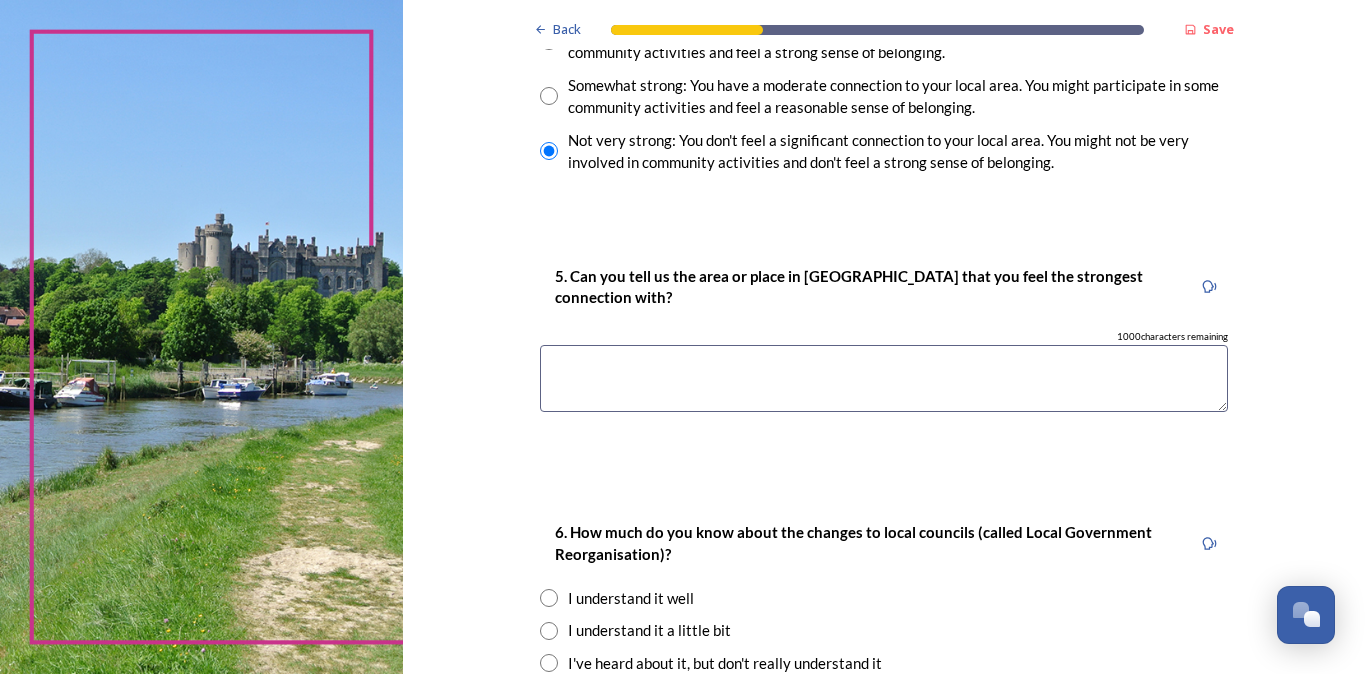 click at bounding box center [884, 378] 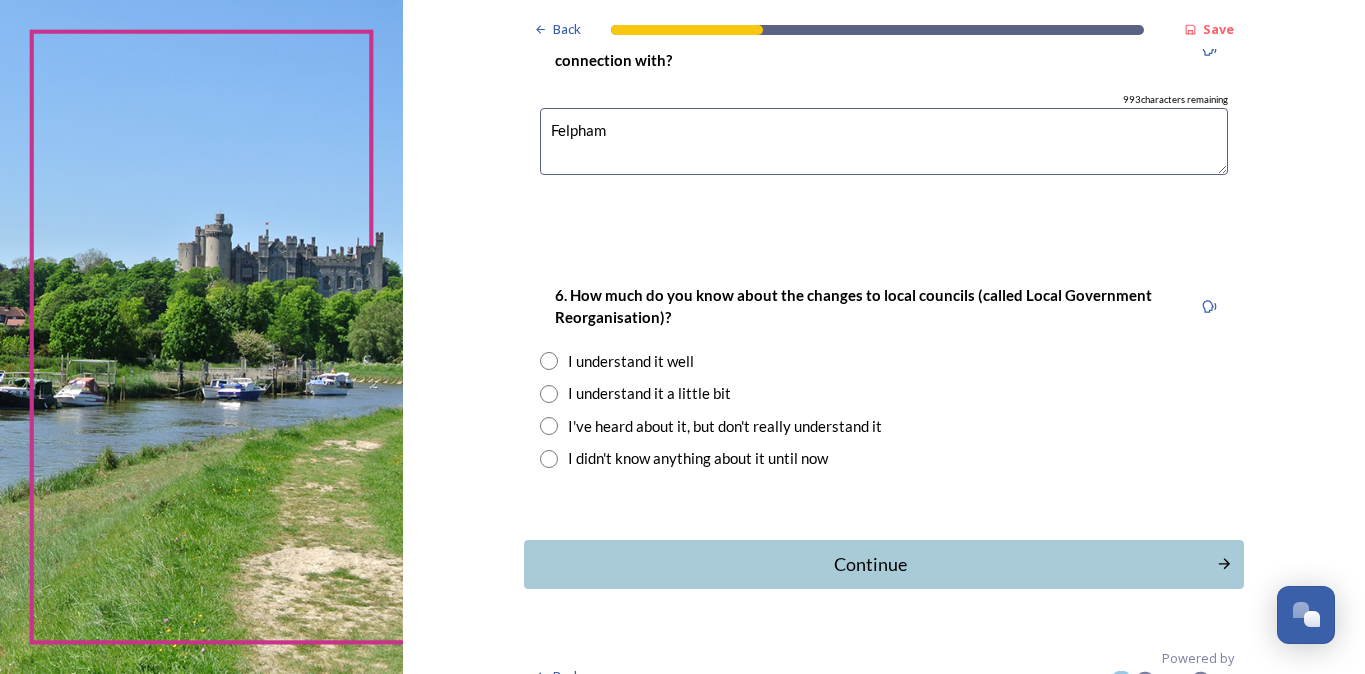 scroll, scrollTop: 1862, scrollLeft: 0, axis: vertical 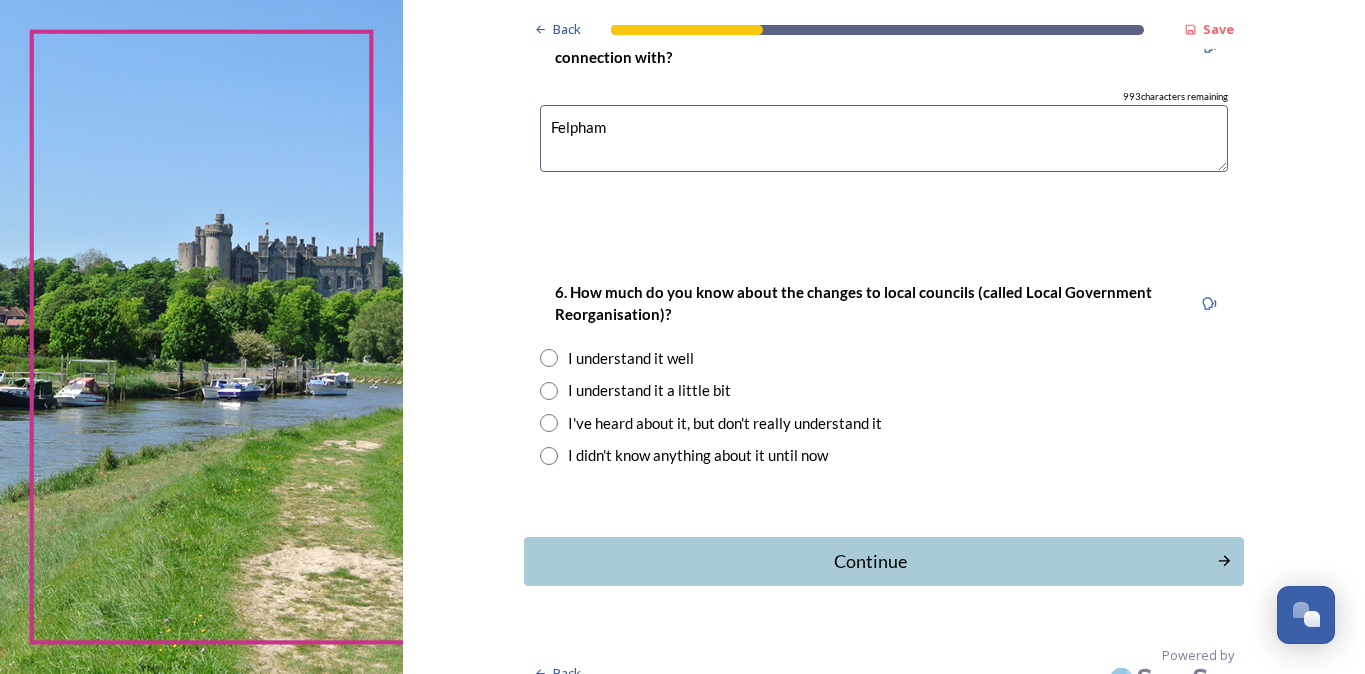 type on "Felpham" 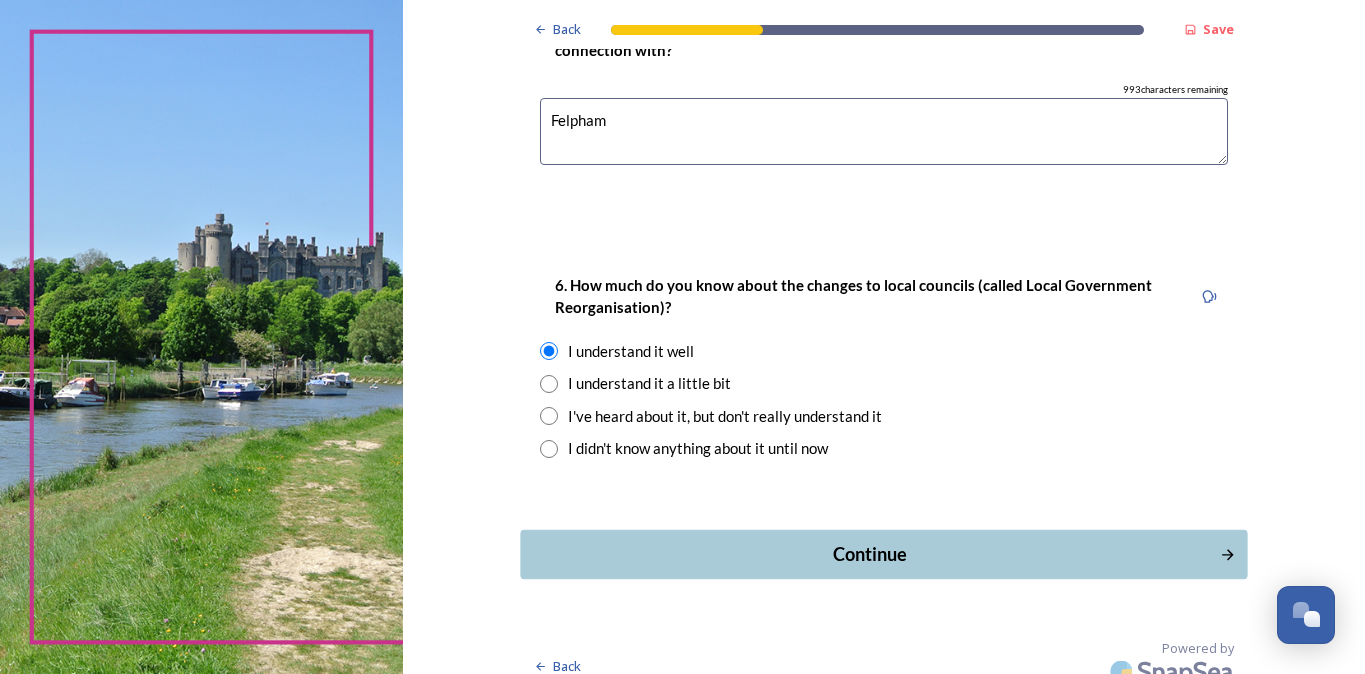 scroll, scrollTop: 1867, scrollLeft: 0, axis: vertical 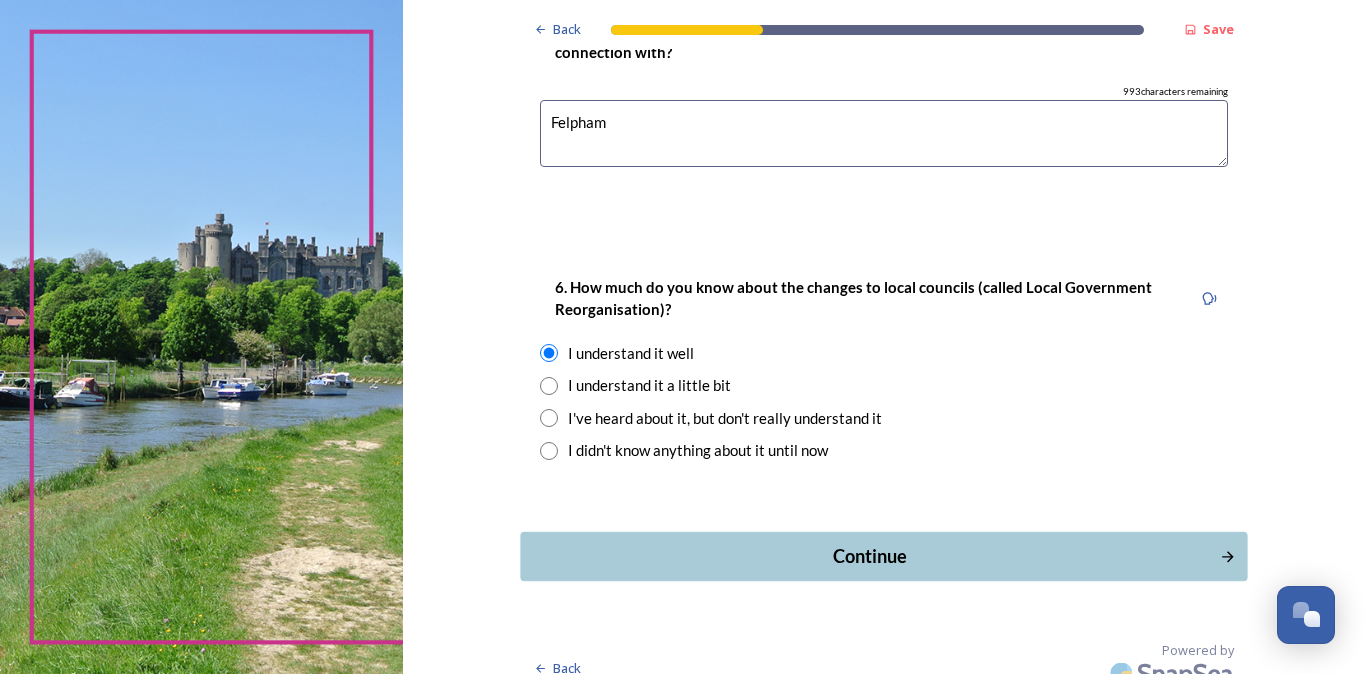 click on "Continue" at bounding box center [869, 556] 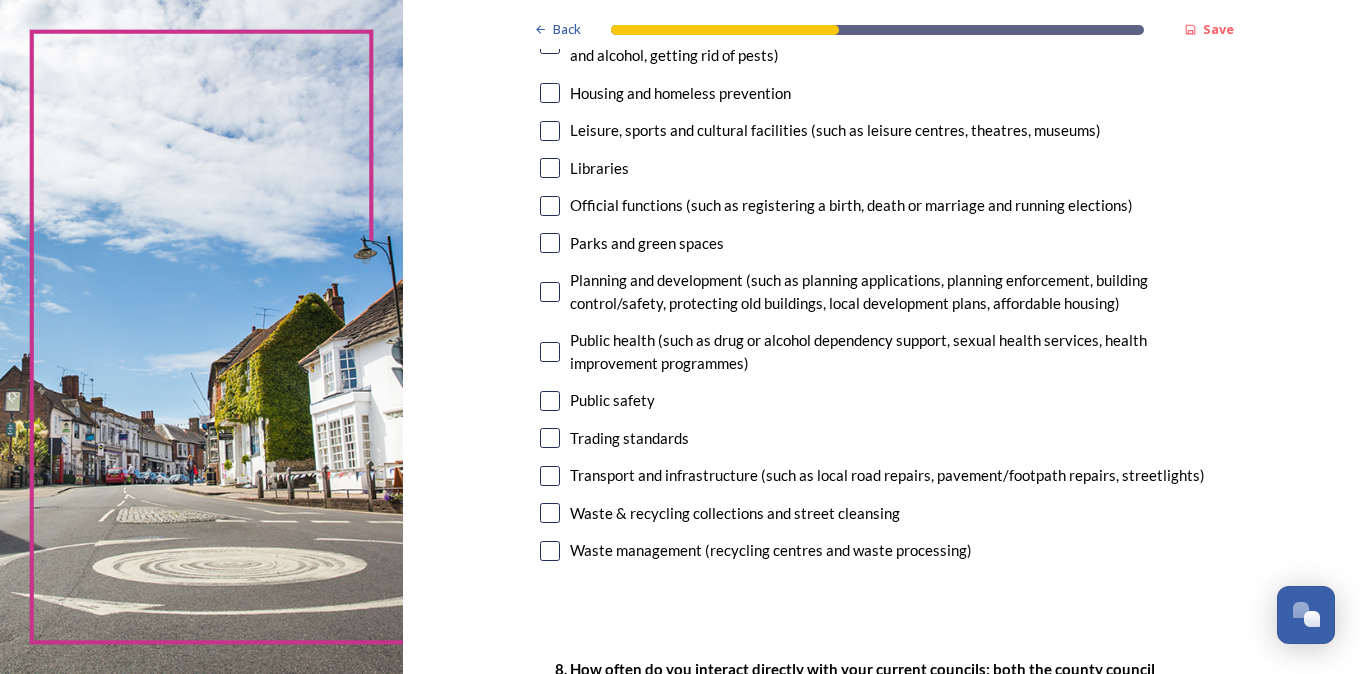 scroll, scrollTop: 535, scrollLeft: 0, axis: vertical 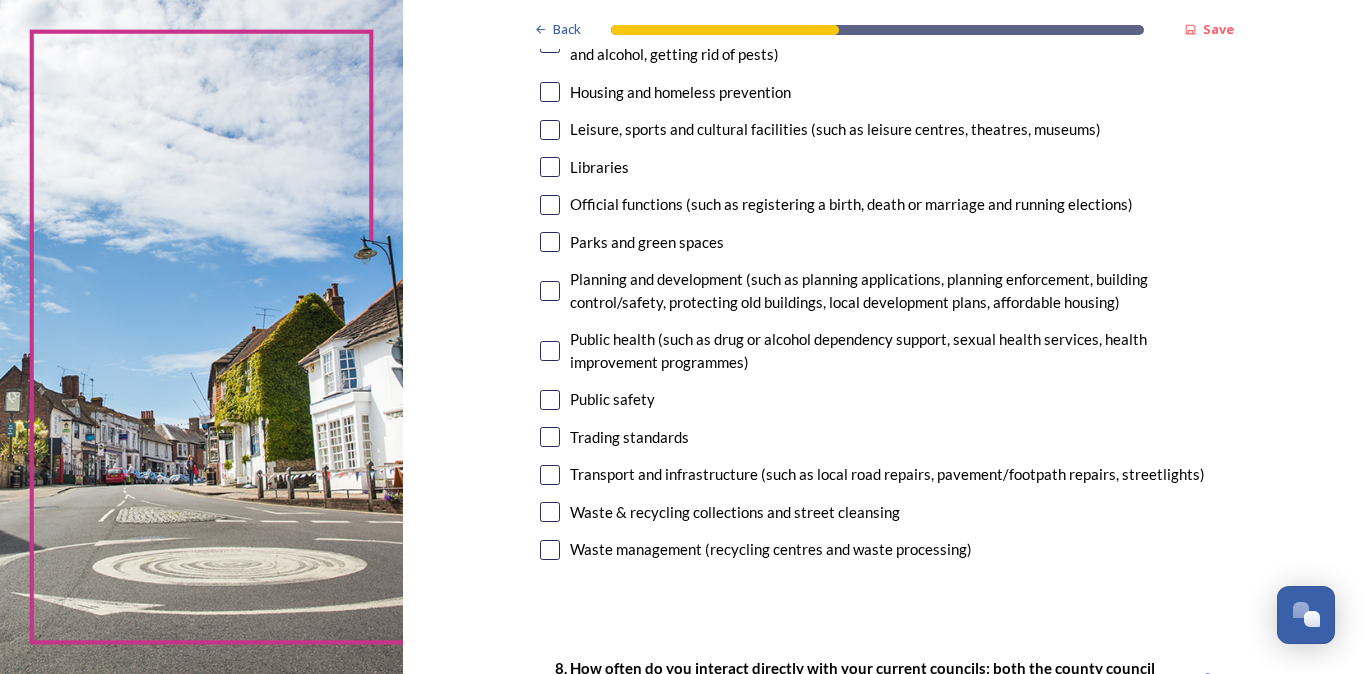 click at bounding box center (550, 205) 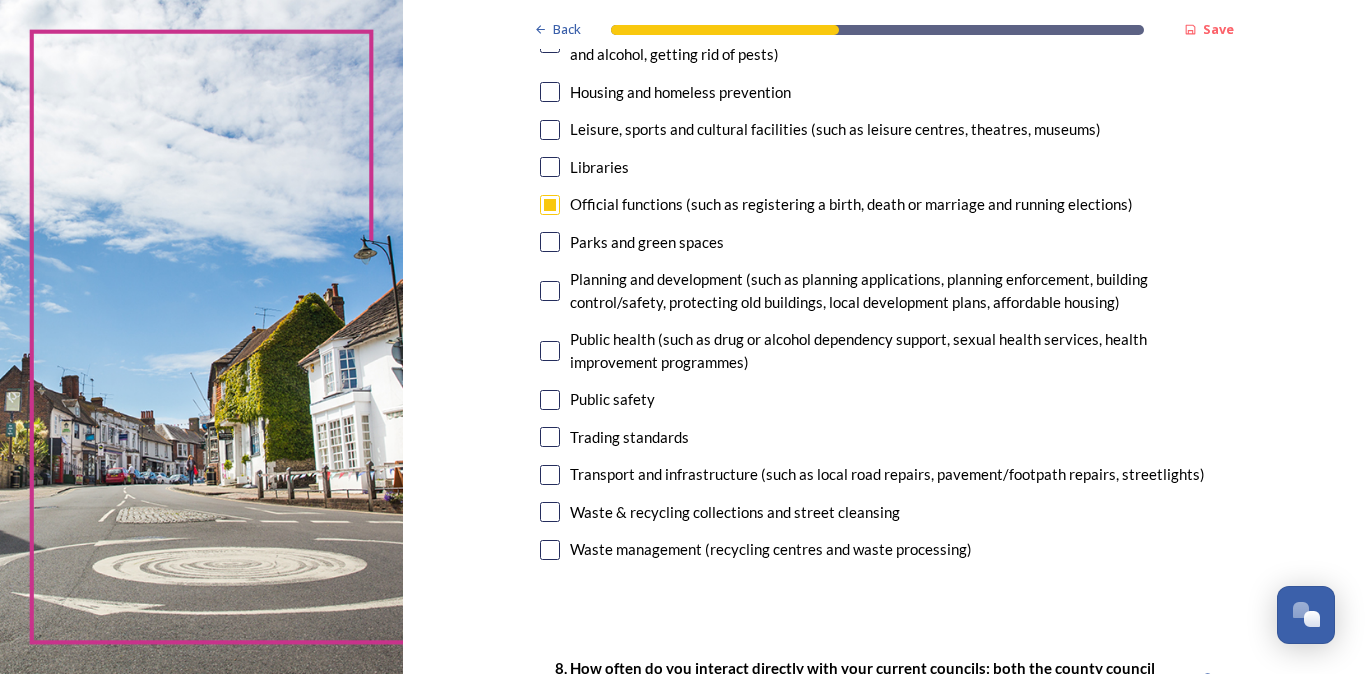 click at bounding box center [550, 291] 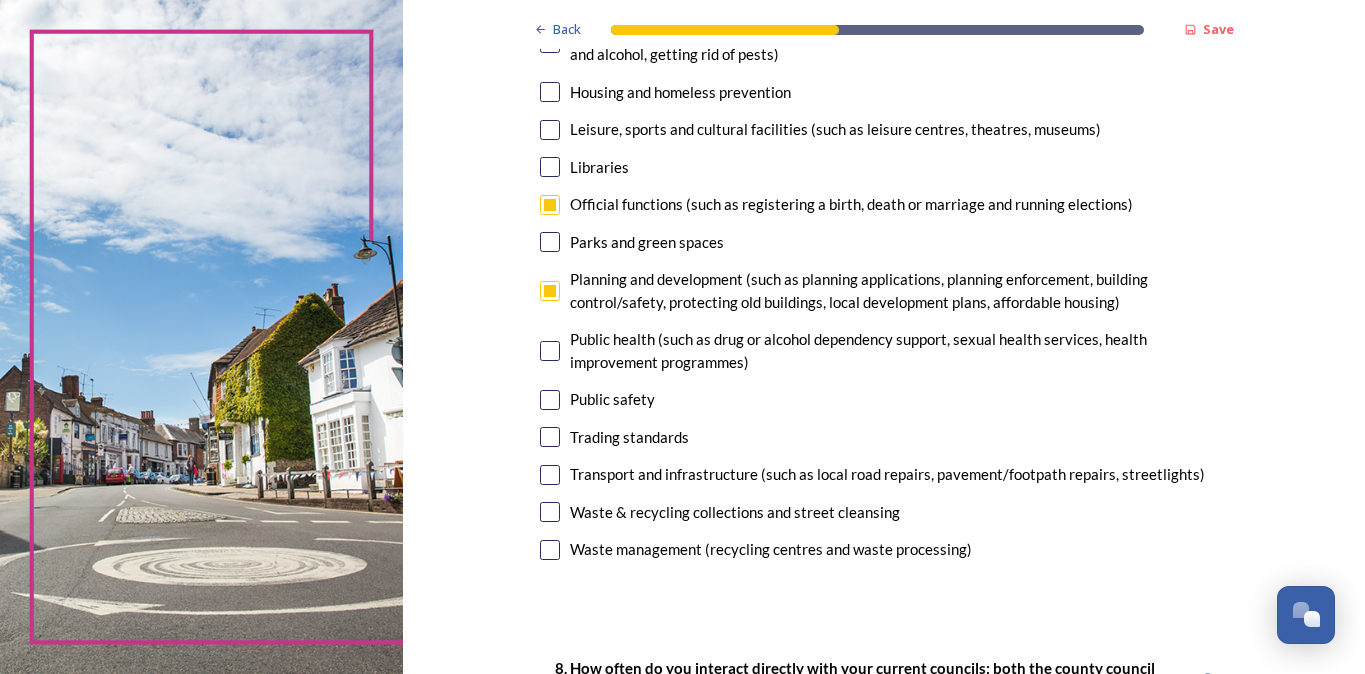 click at bounding box center [550, 351] 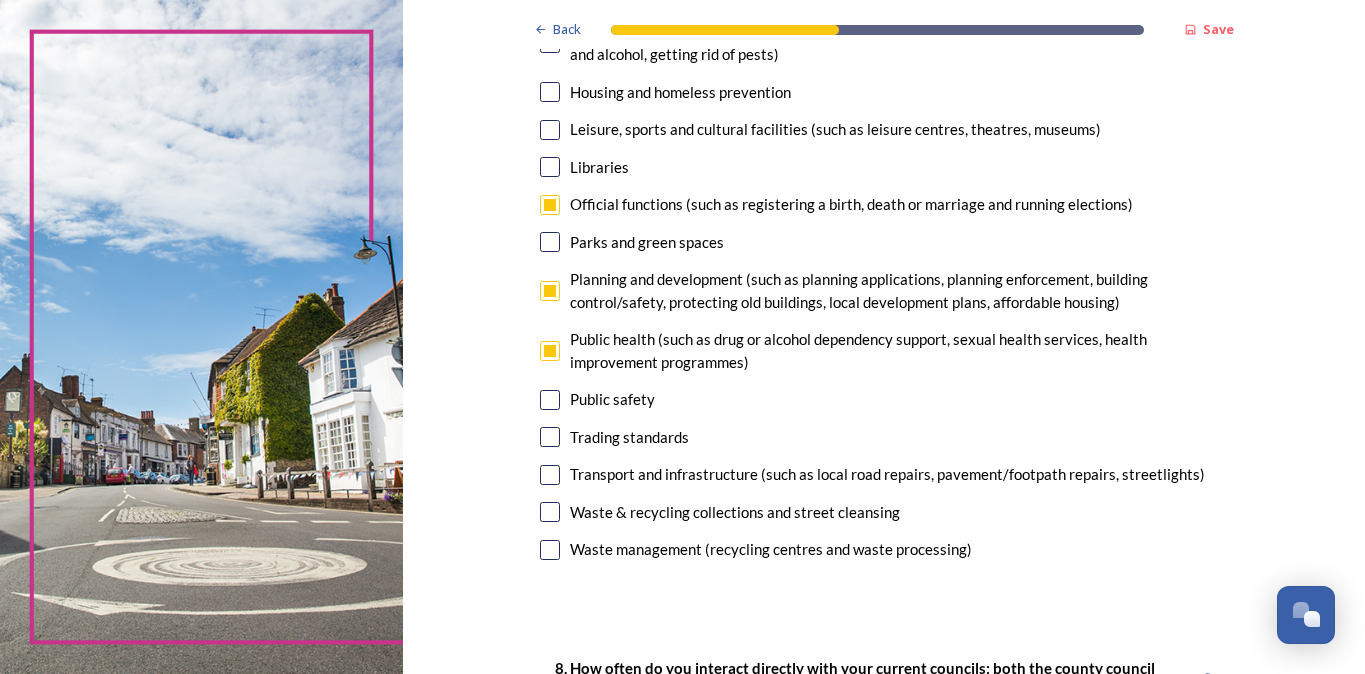 click at bounding box center (550, 242) 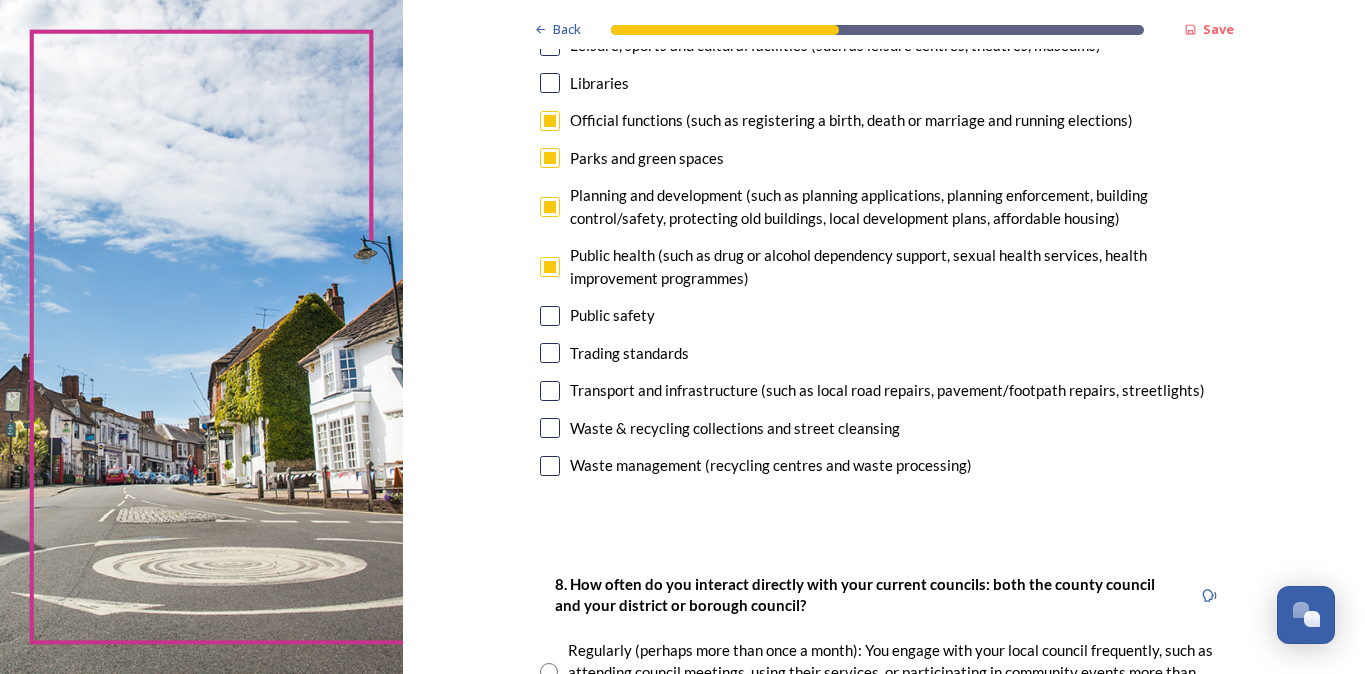 scroll, scrollTop: 622, scrollLeft: 0, axis: vertical 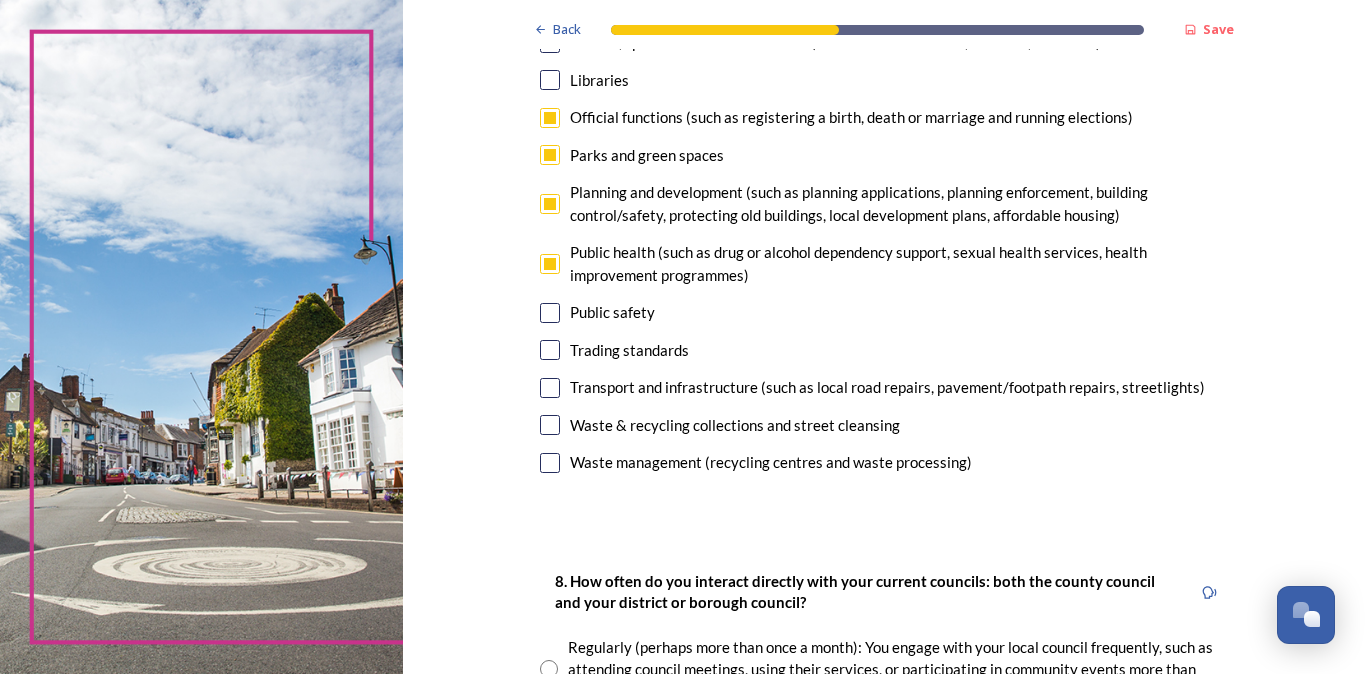 click at bounding box center (550, 463) 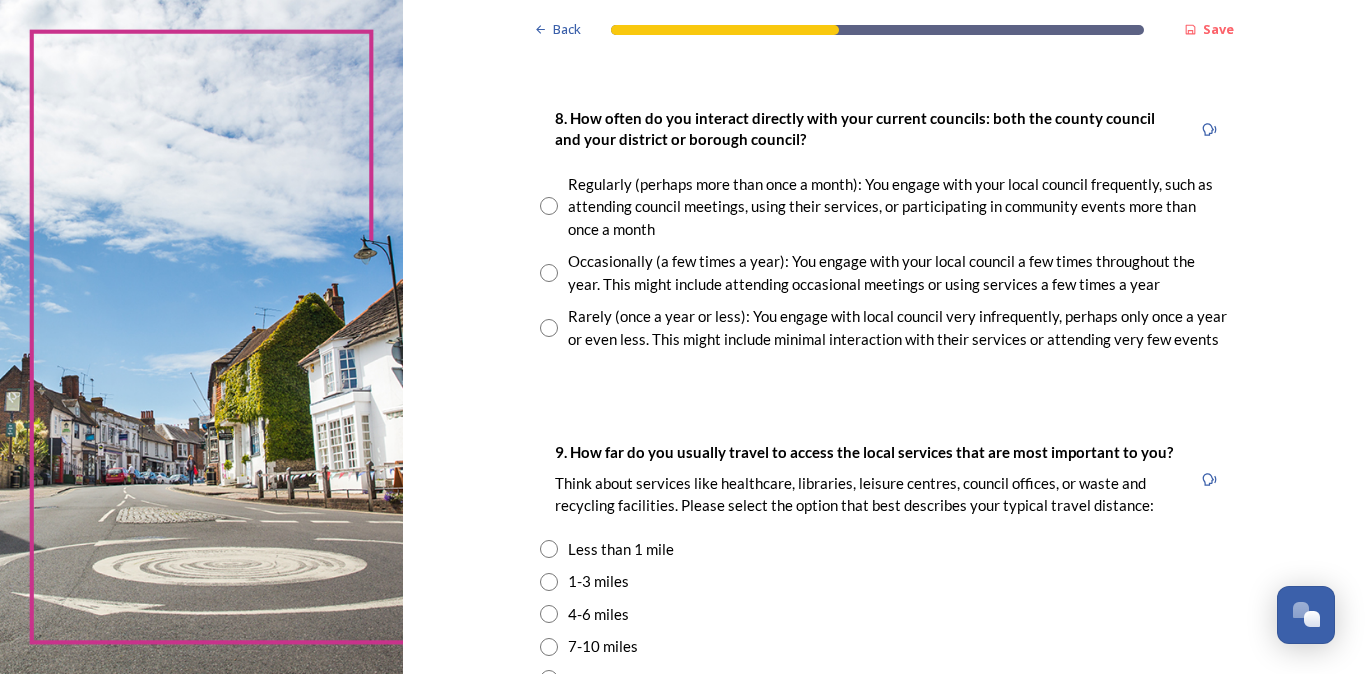 scroll, scrollTop: 1086, scrollLeft: 0, axis: vertical 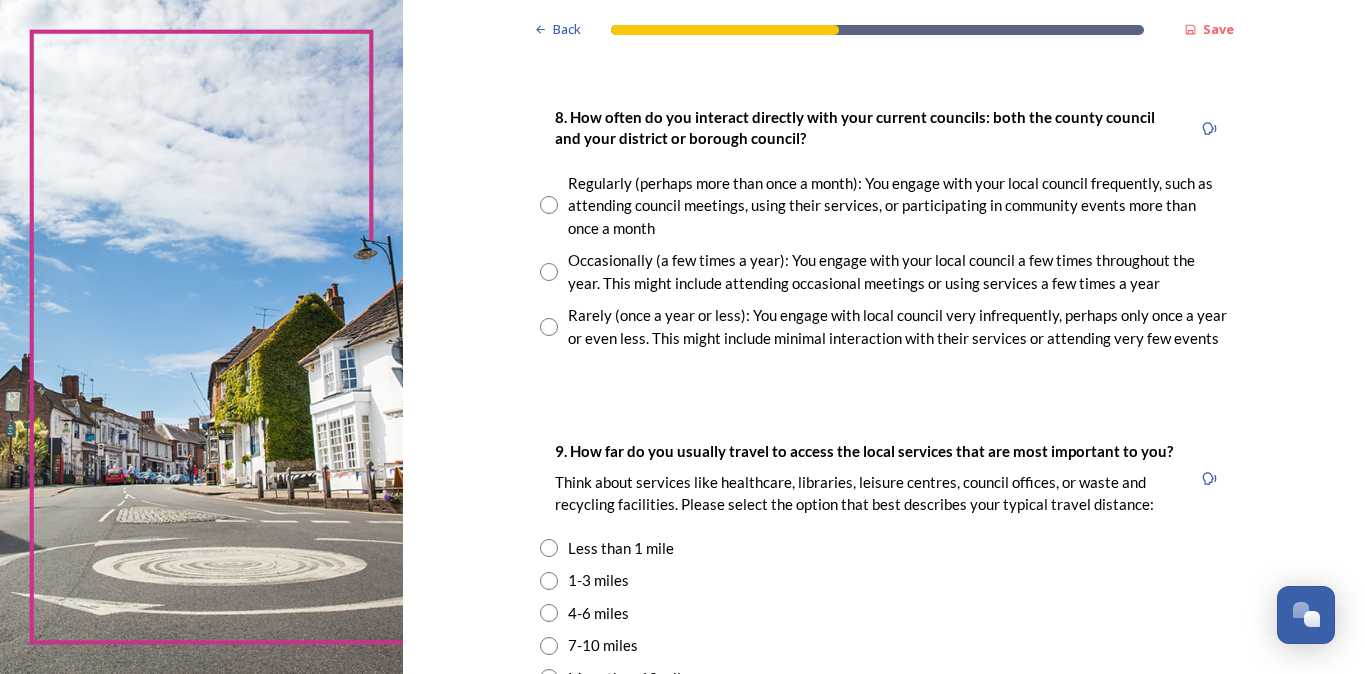 click at bounding box center [549, 205] 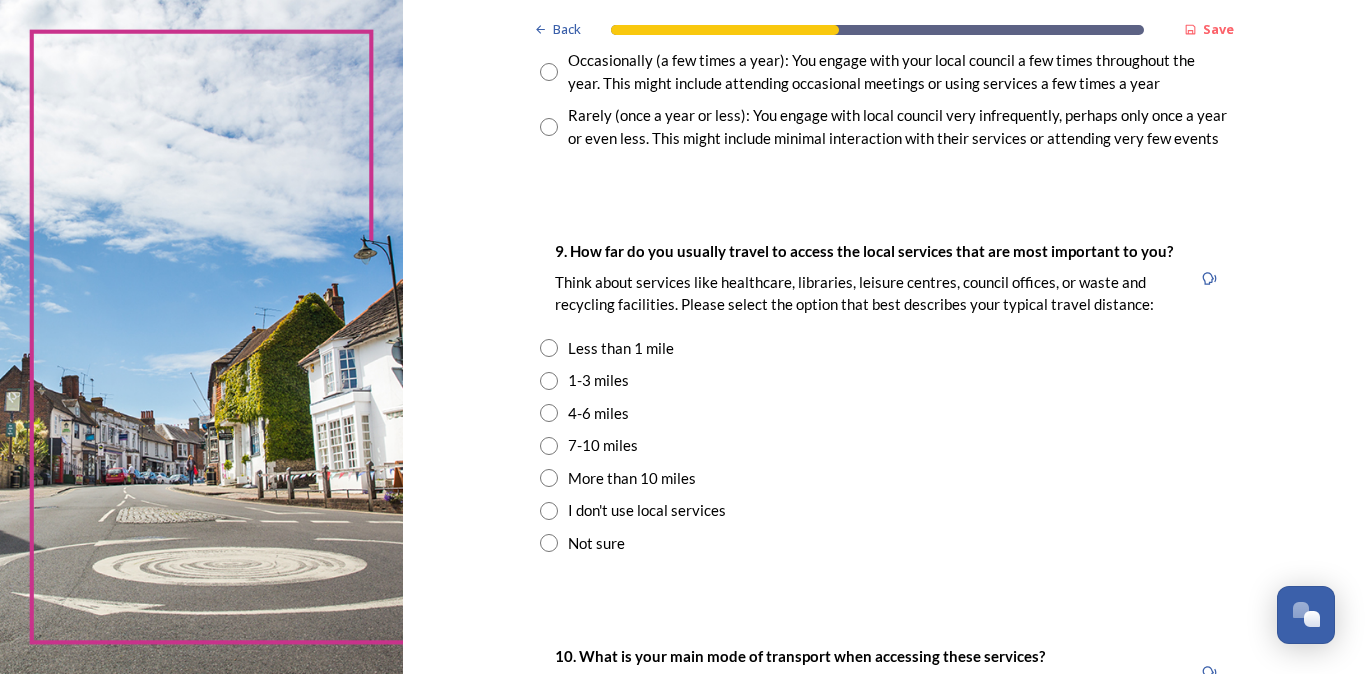 scroll, scrollTop: 1327, scrollLeft: 0, axis: vertical 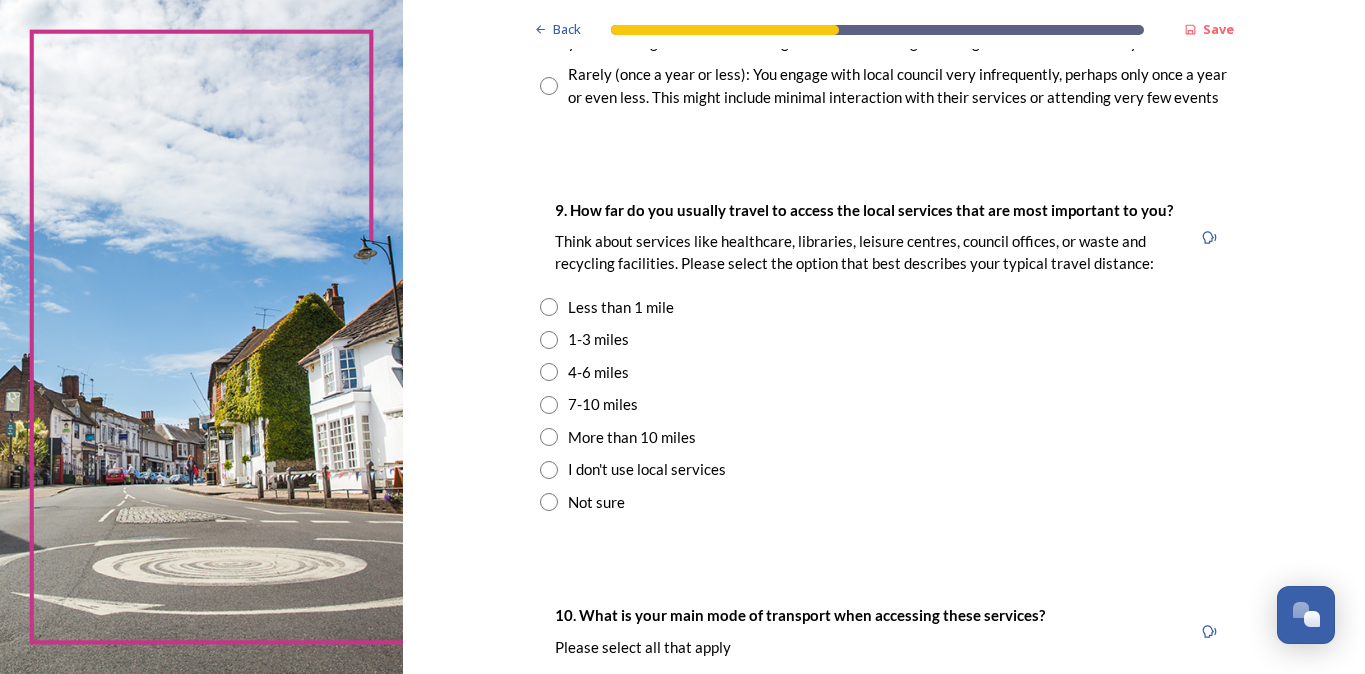 click at bounding box center (549, 340) 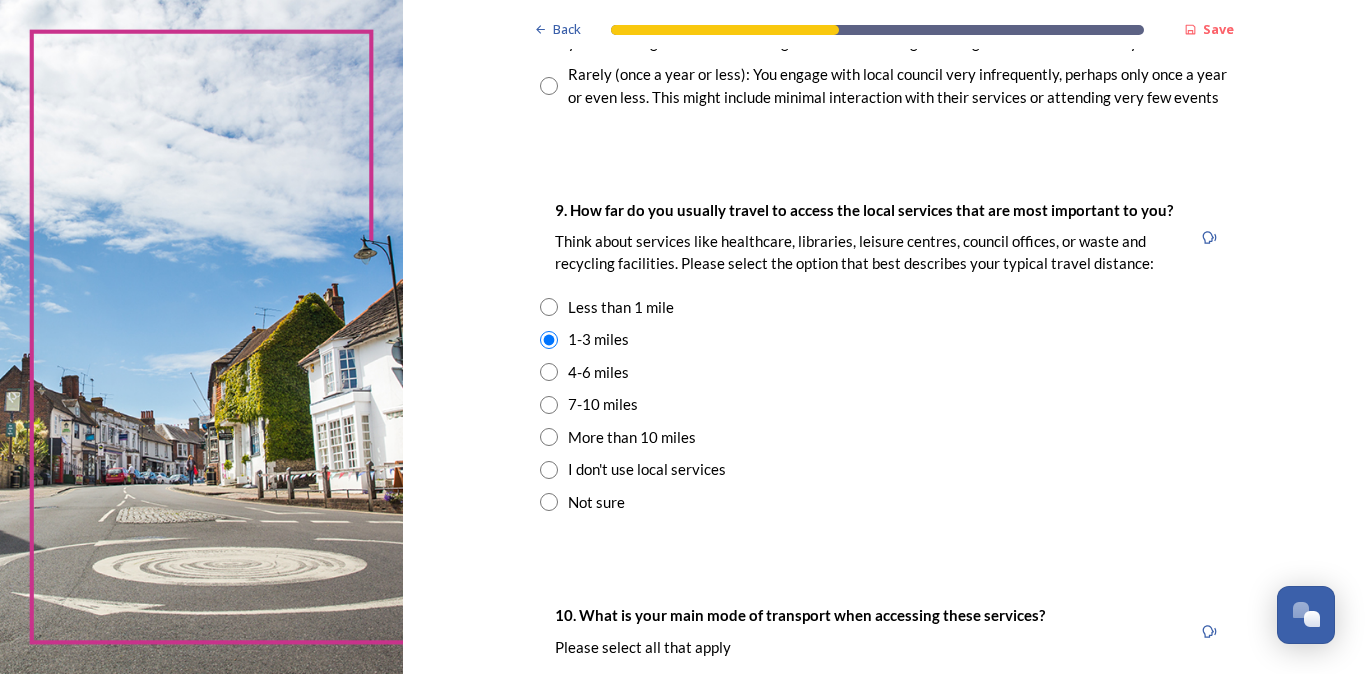 click at bounding box center [549, 405] 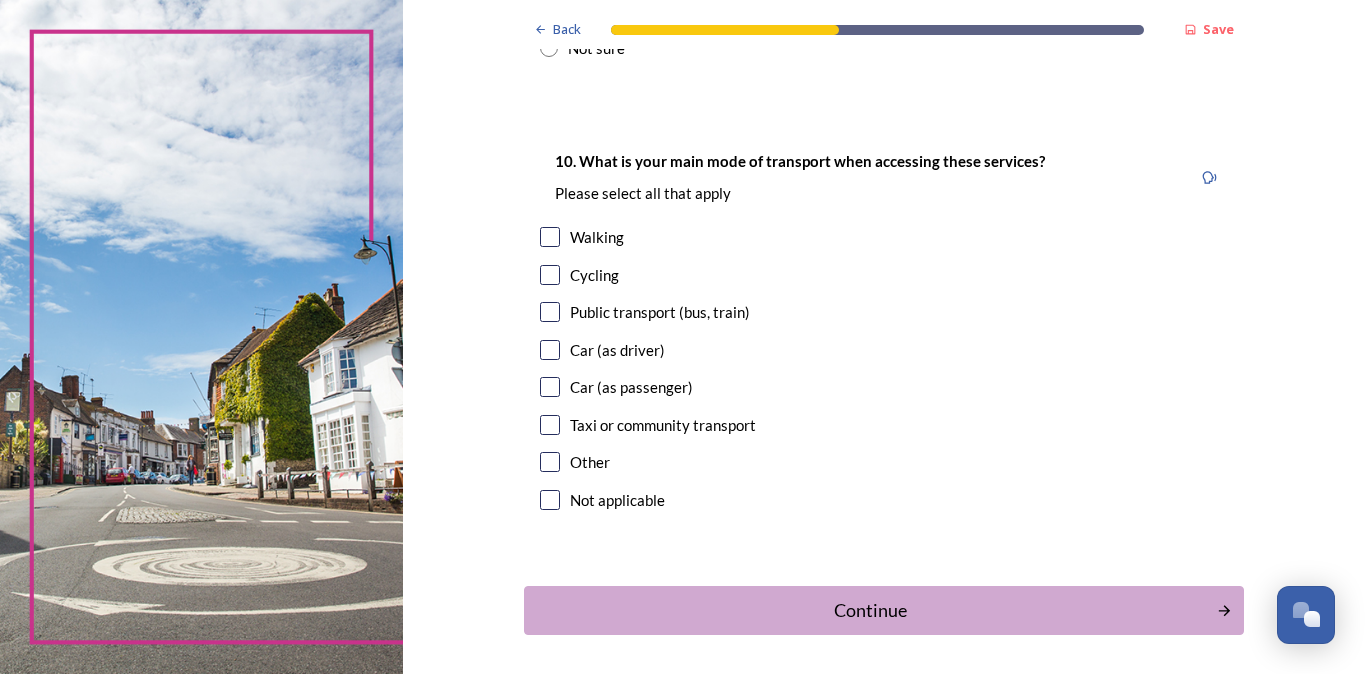 scroll, scrollTop: 1782, scrollLeft: 0, axis: vertical 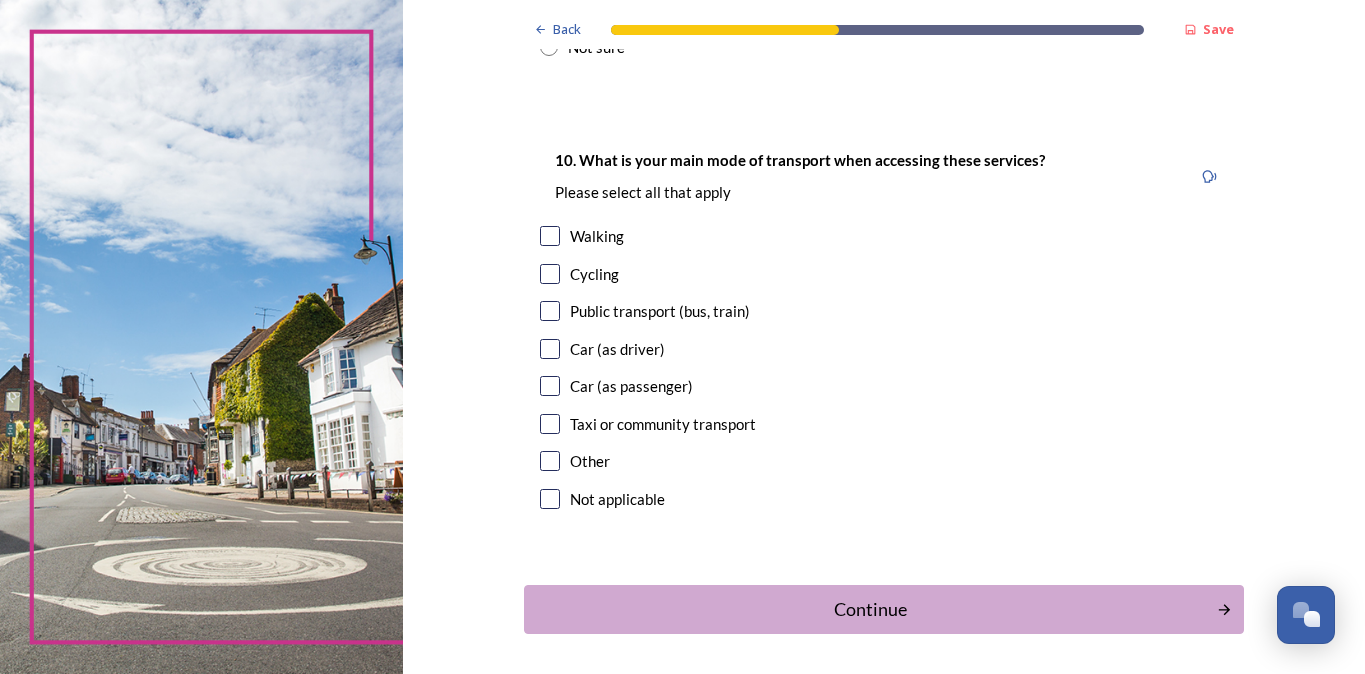 click at bounding box center (550, 311) 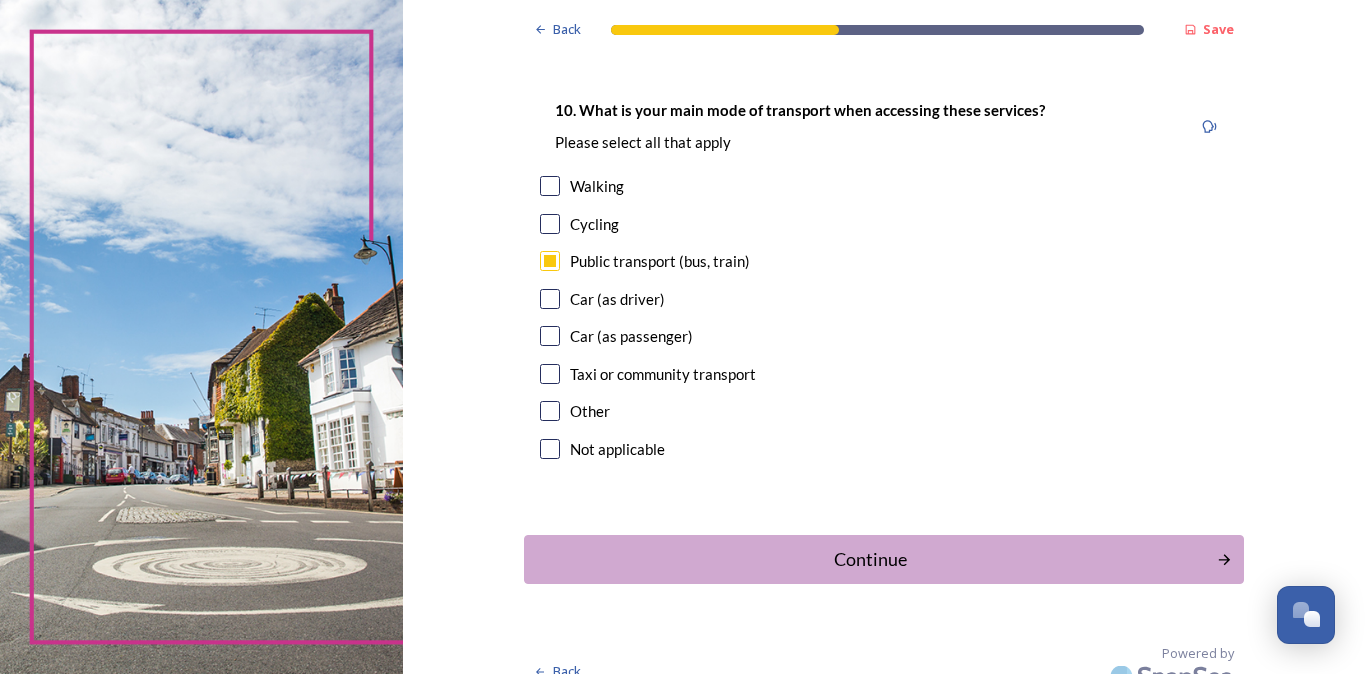 scroll, scrollTop: 1831, scrollLeft: 0, axis: vertical 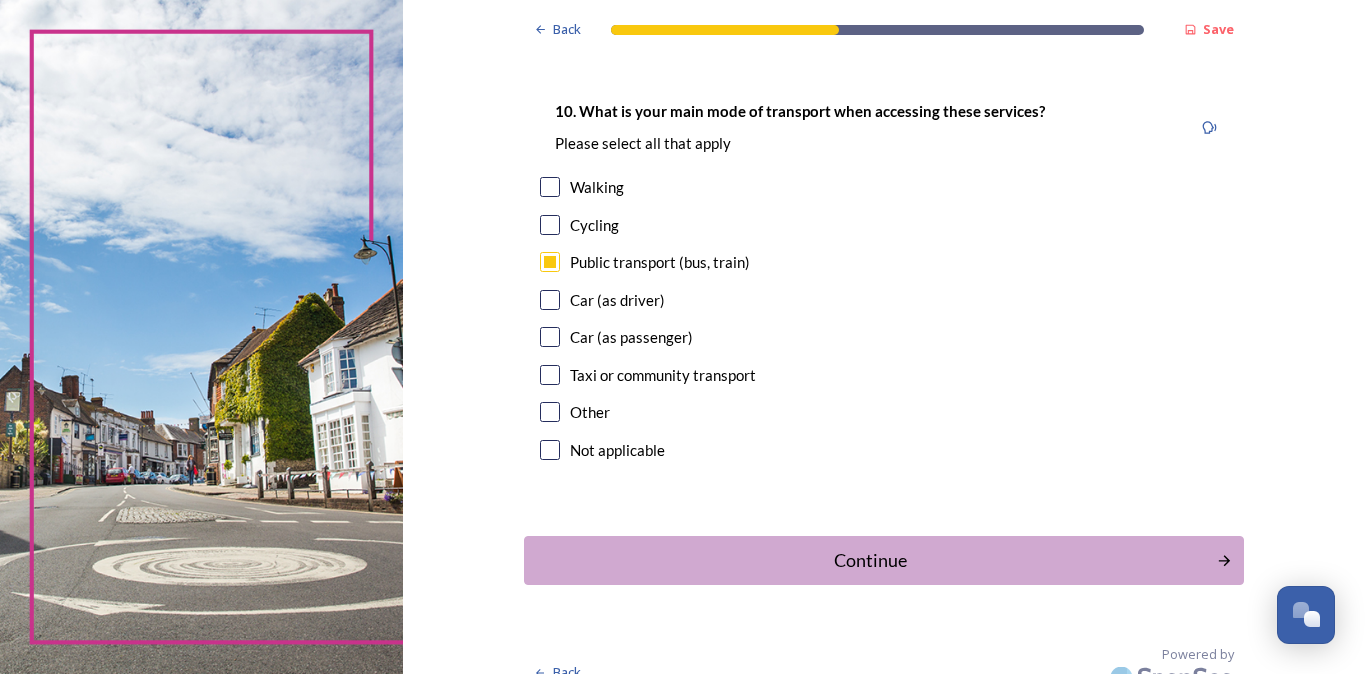 click on "Continue" at bounding box center (870, 560) 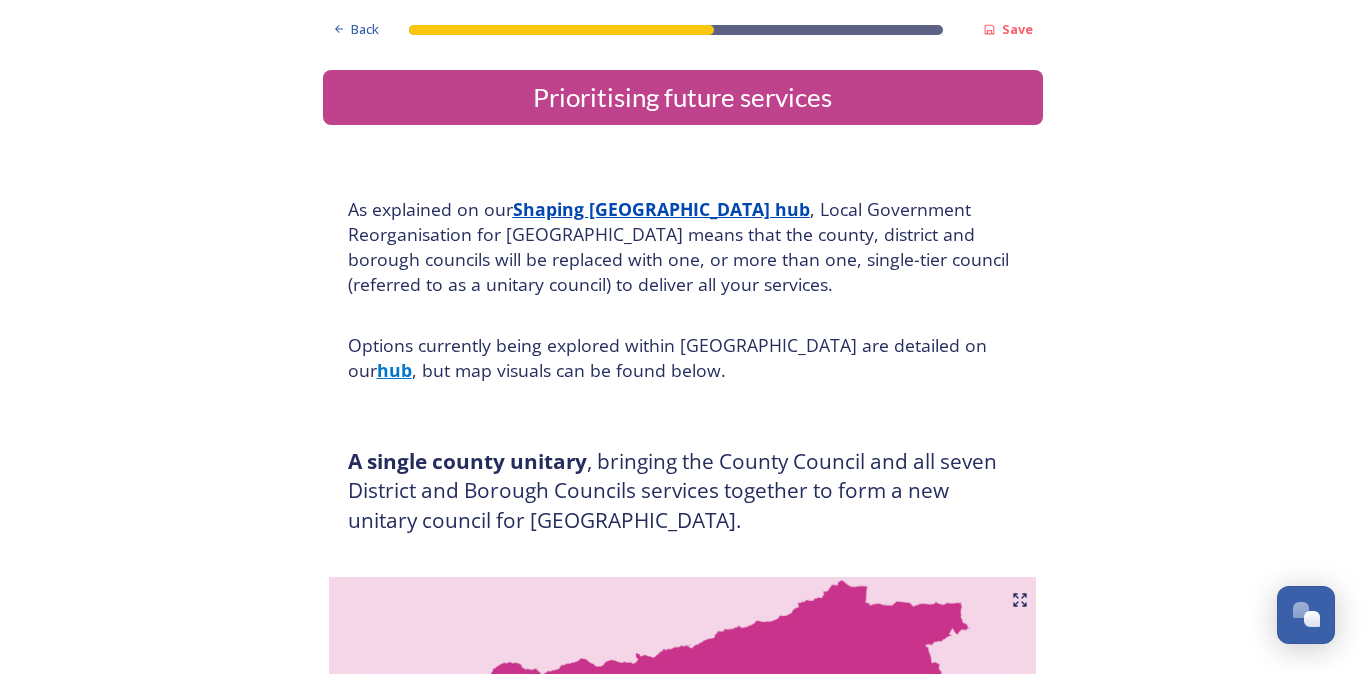scroll, scrollTop: 0, scrollLeft: 0, axis: both 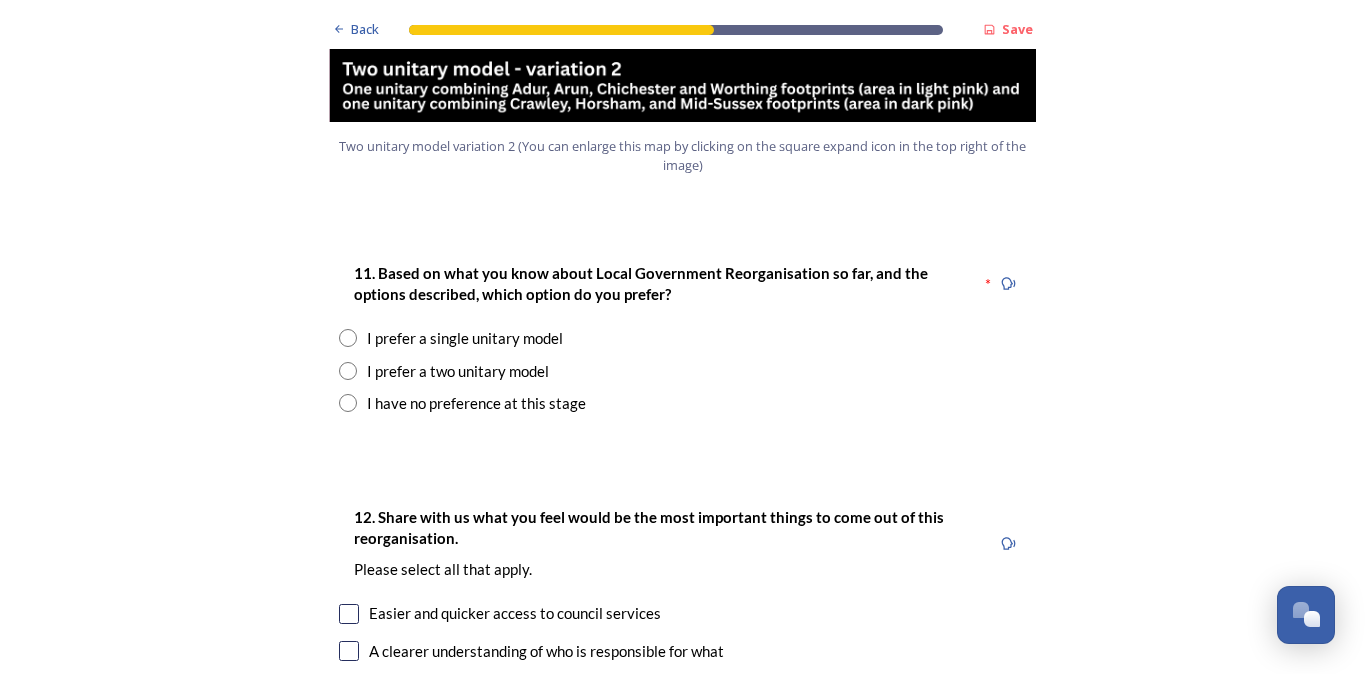 click at bounding box center [348, 403] 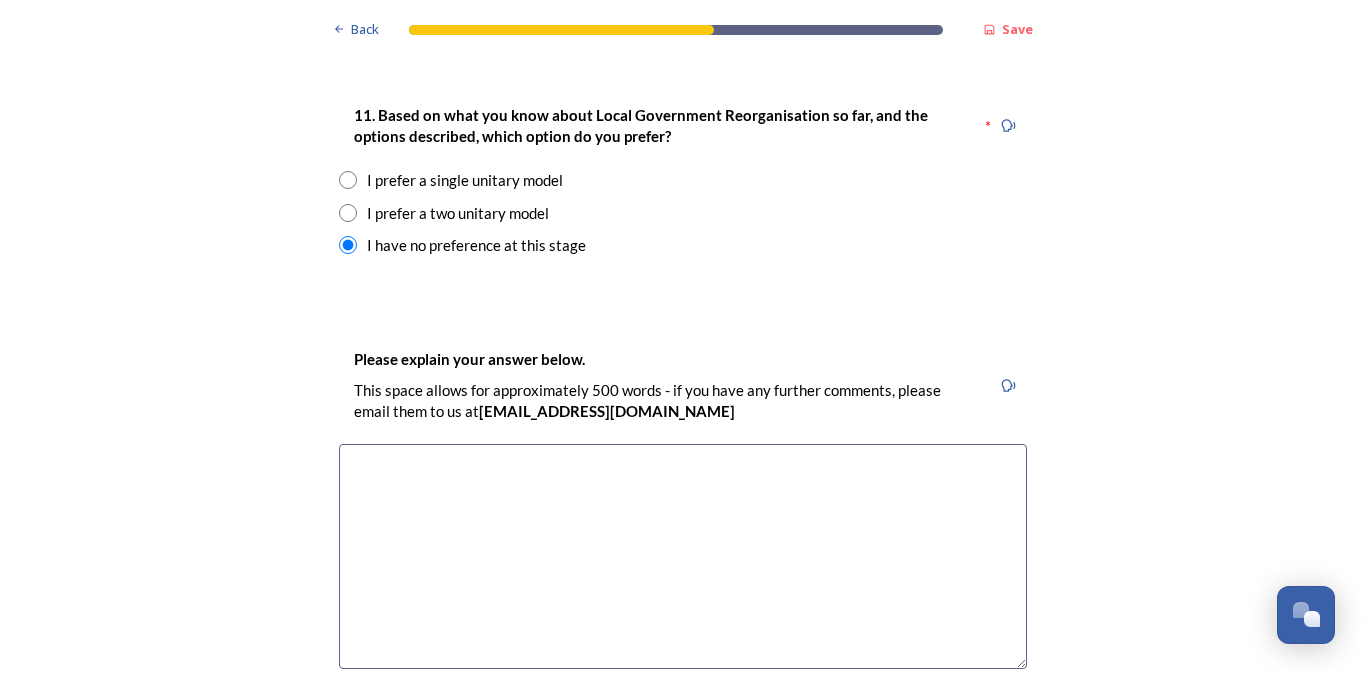 scroll, scrollTop: 2703, scrollLeft: 0, axis: vertical 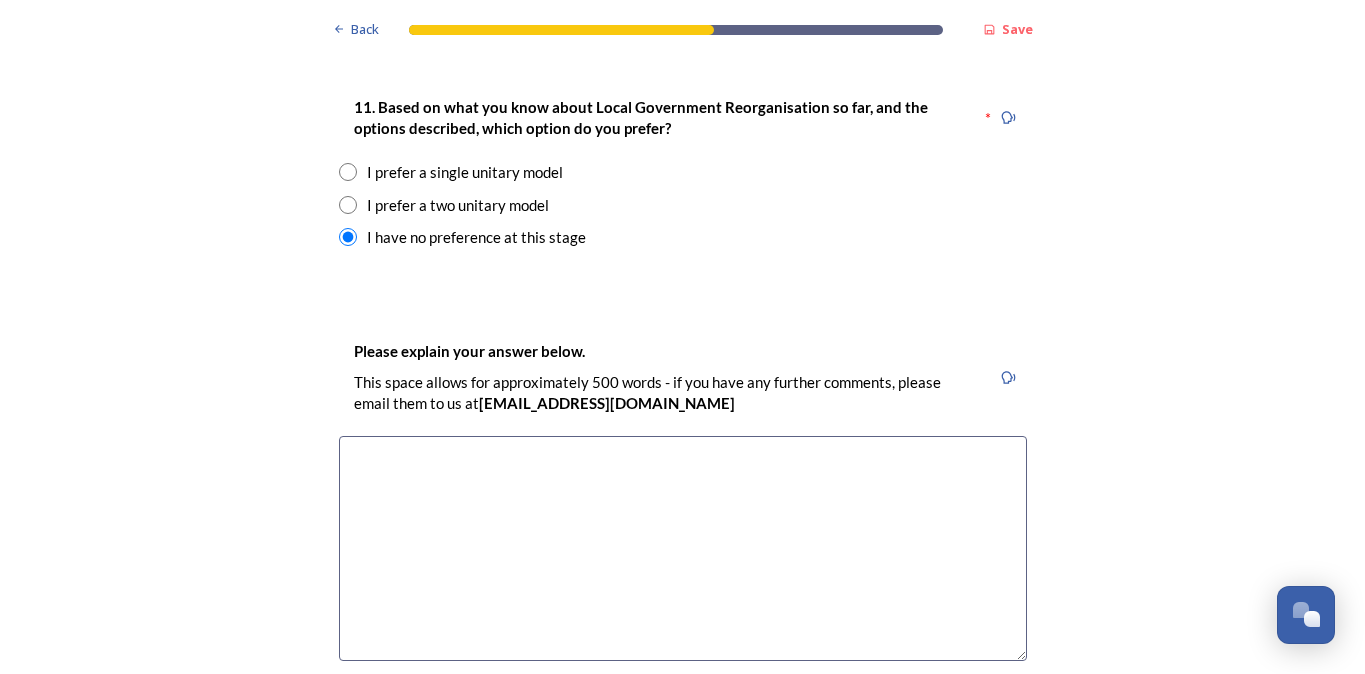 click at bounding box center (683, 548) 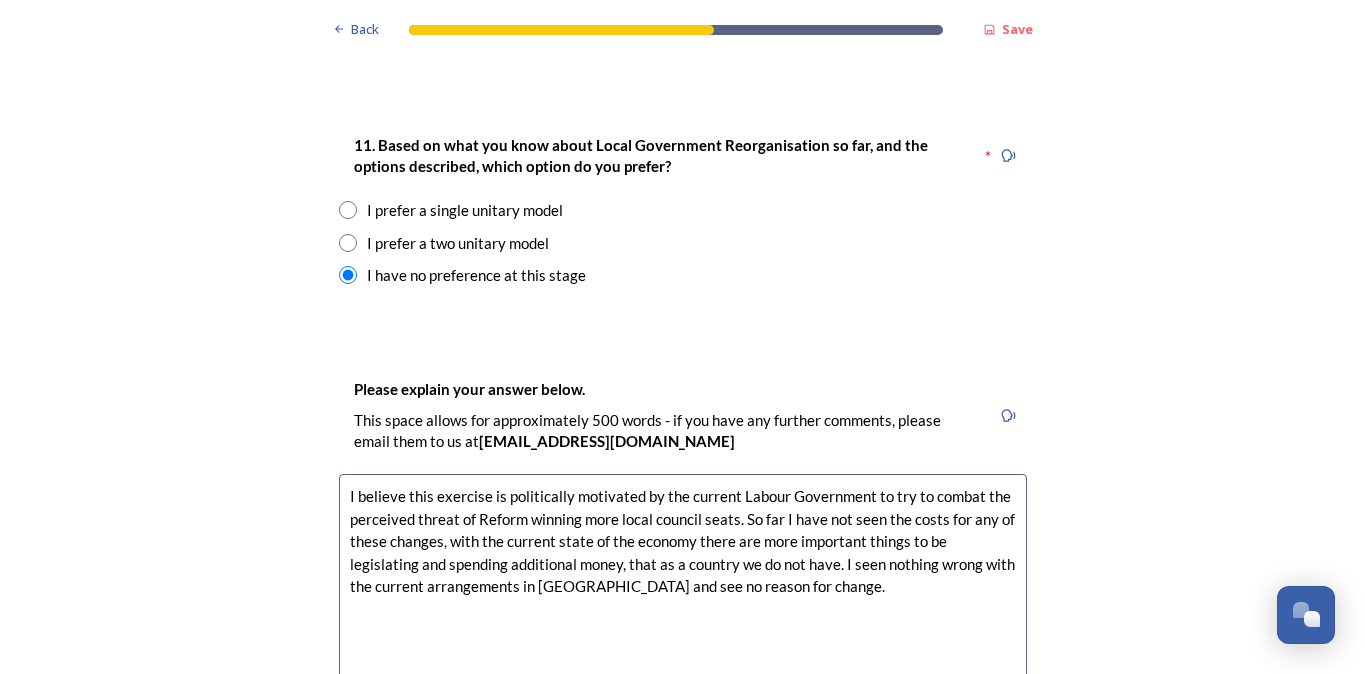 scroll, scrollTop: 2645, scrollLeft: 0, axis: vertical 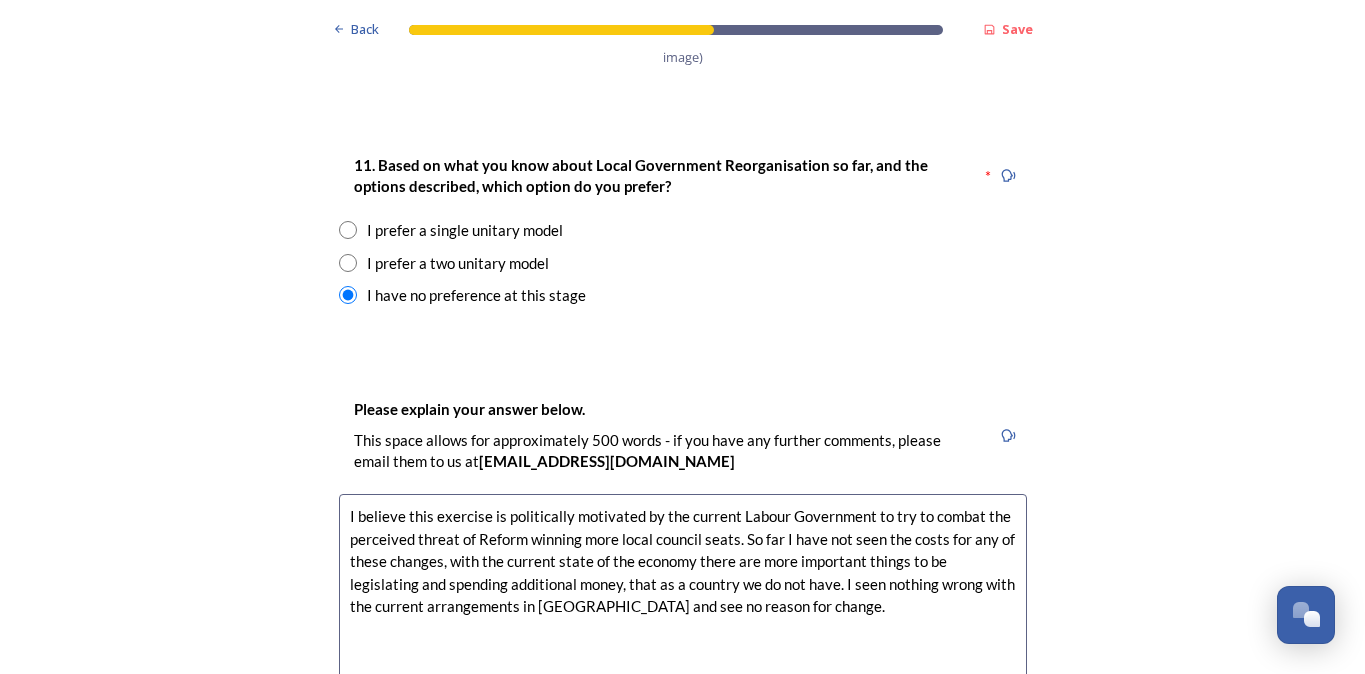 drag, startPoint x: 825, startPoint y: 531, endPoint x: 399, endPoint y: 444, distance: 434.79306 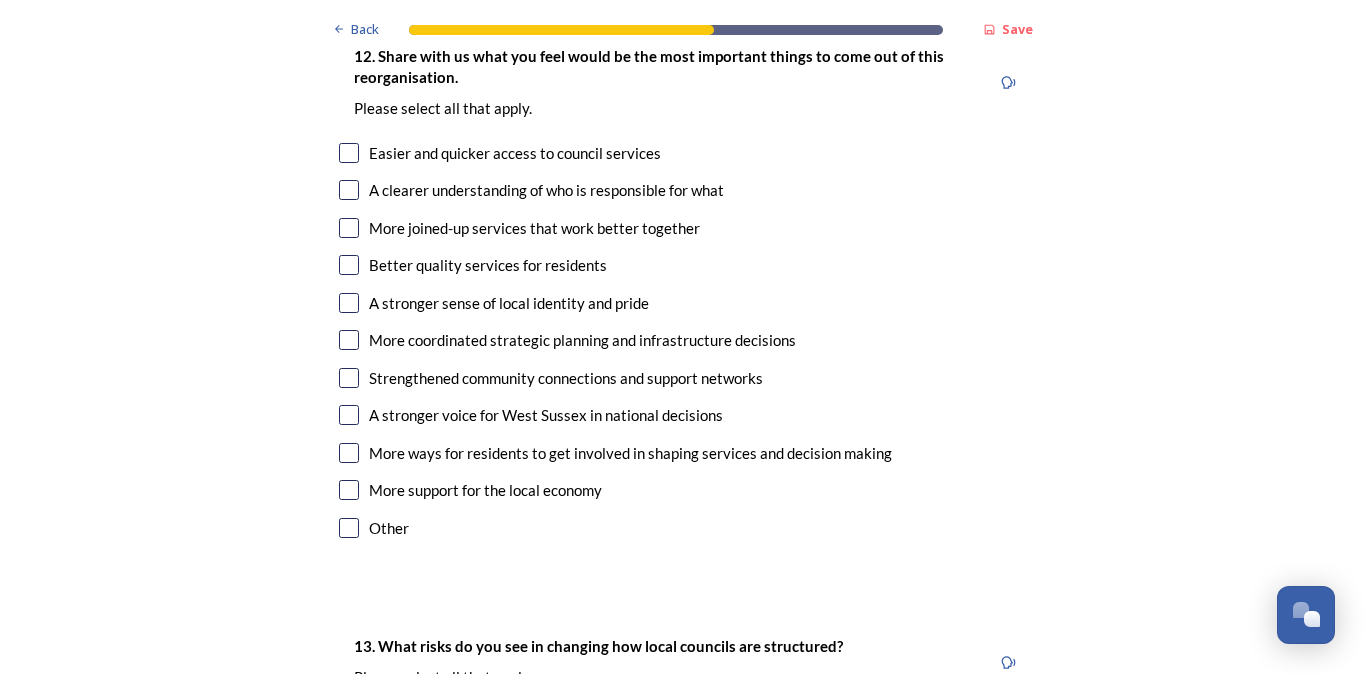 scroll, scrollTop: 3432, scrollLeft: 0, axis: vertical 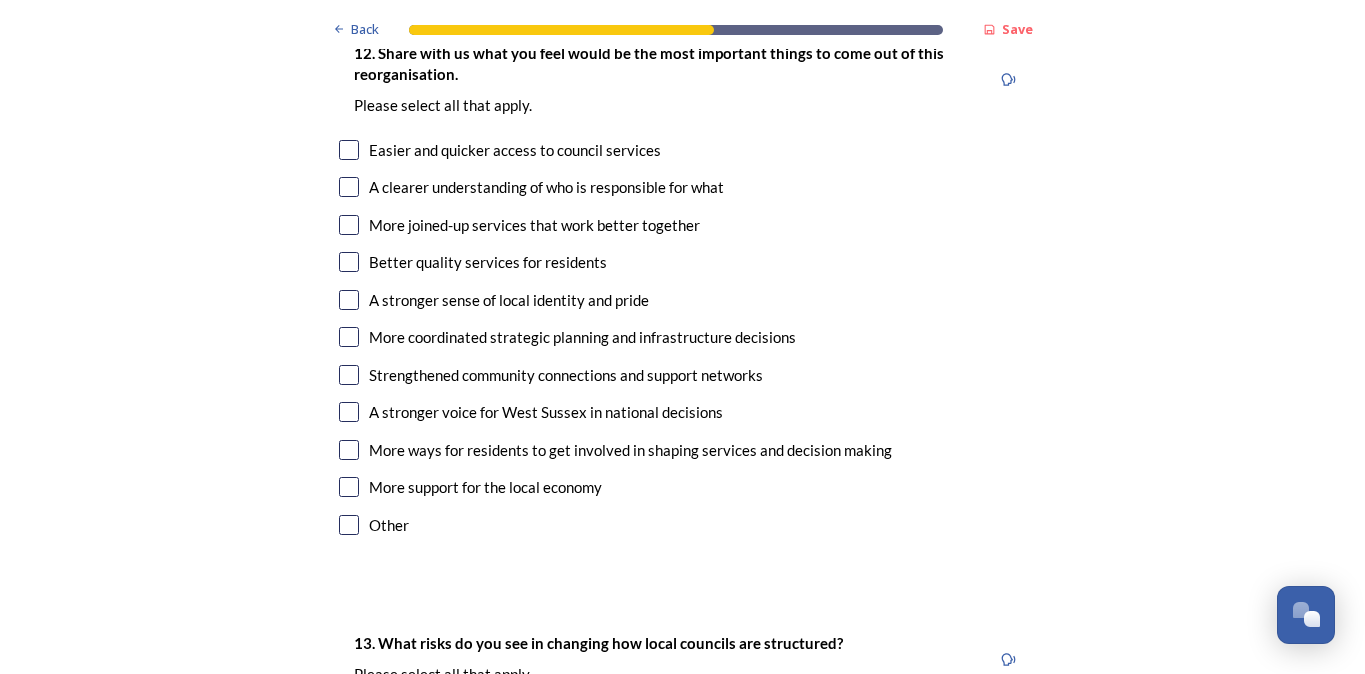 type on "I believe this exercise is politically motivated by the current Labour Government to try to combat the perceived threat of Reform winning more local council seats. So far I have not seen the costs for any of these changes, with the current state of the economy there are more important things to be legislating and spending additional money, that as a country we do not have. I seen nothing wrong with the current arrangements in [GEOGRAPHIC_DATA] and see no reason for change." 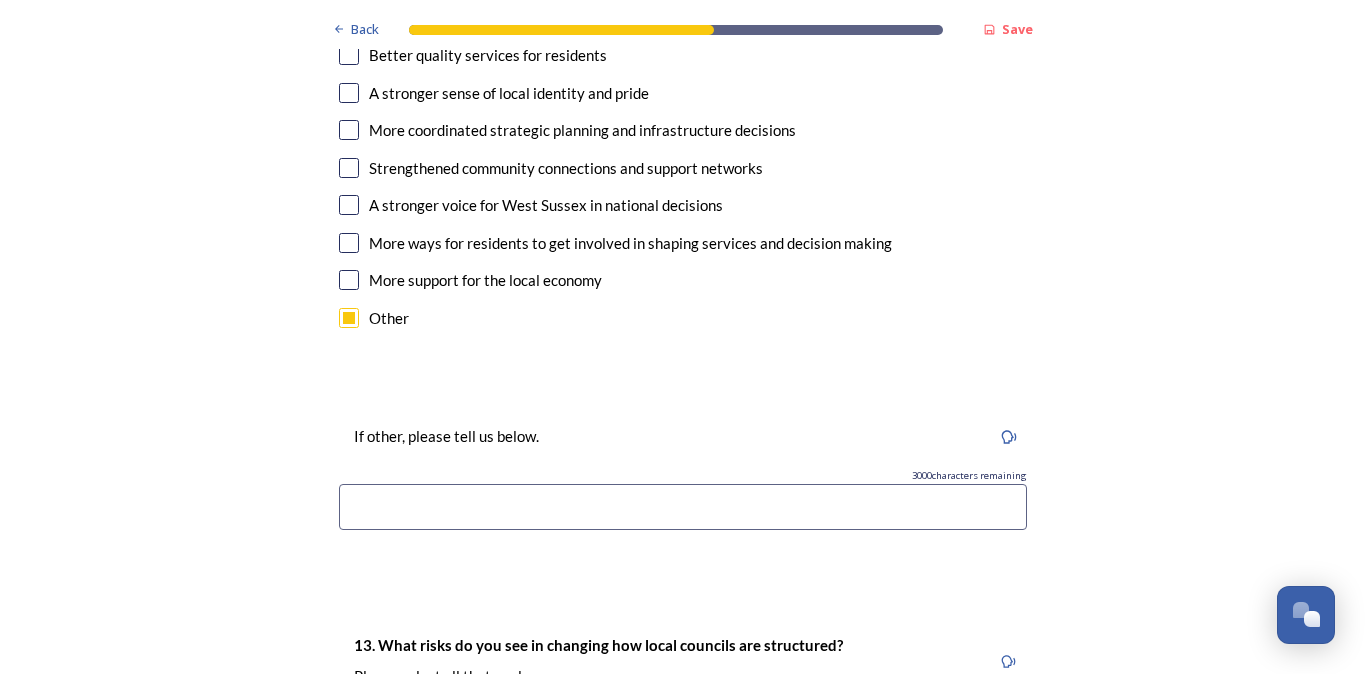 scroll, scrollTop: 3643, scrollLeft: 0, axis: vertical 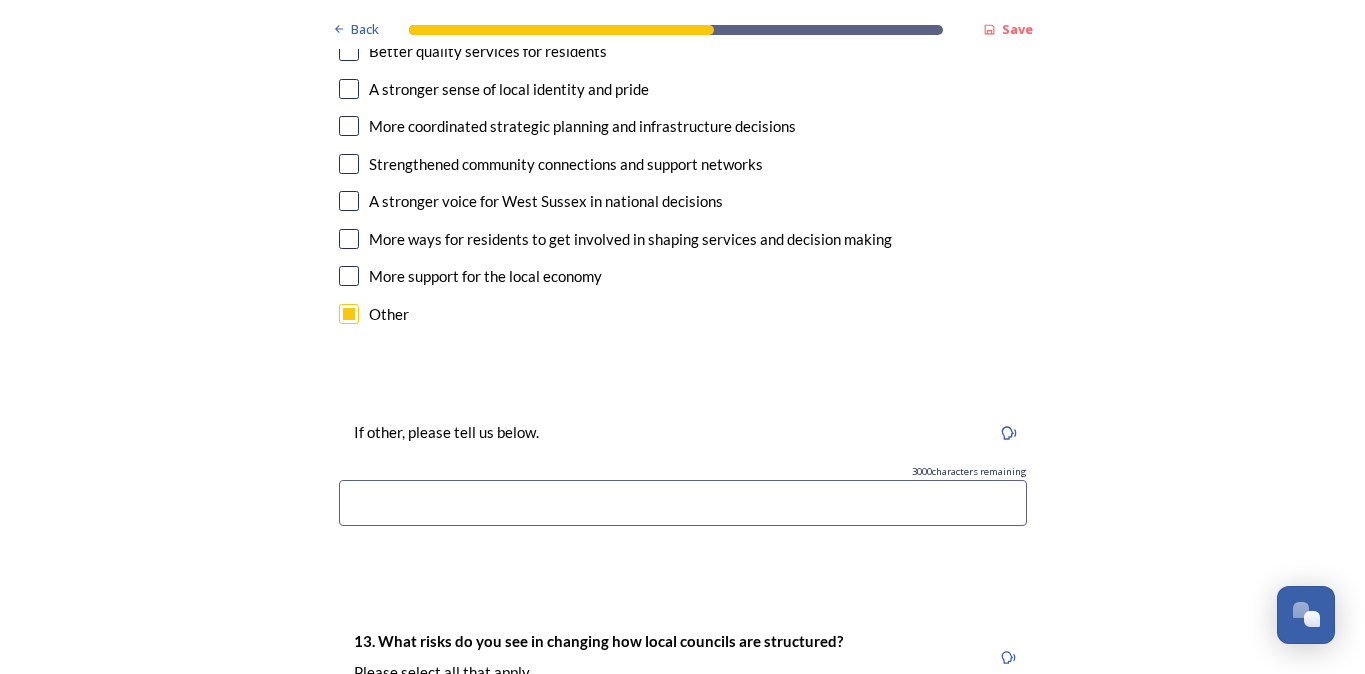 click at bounding box center [683, 503] 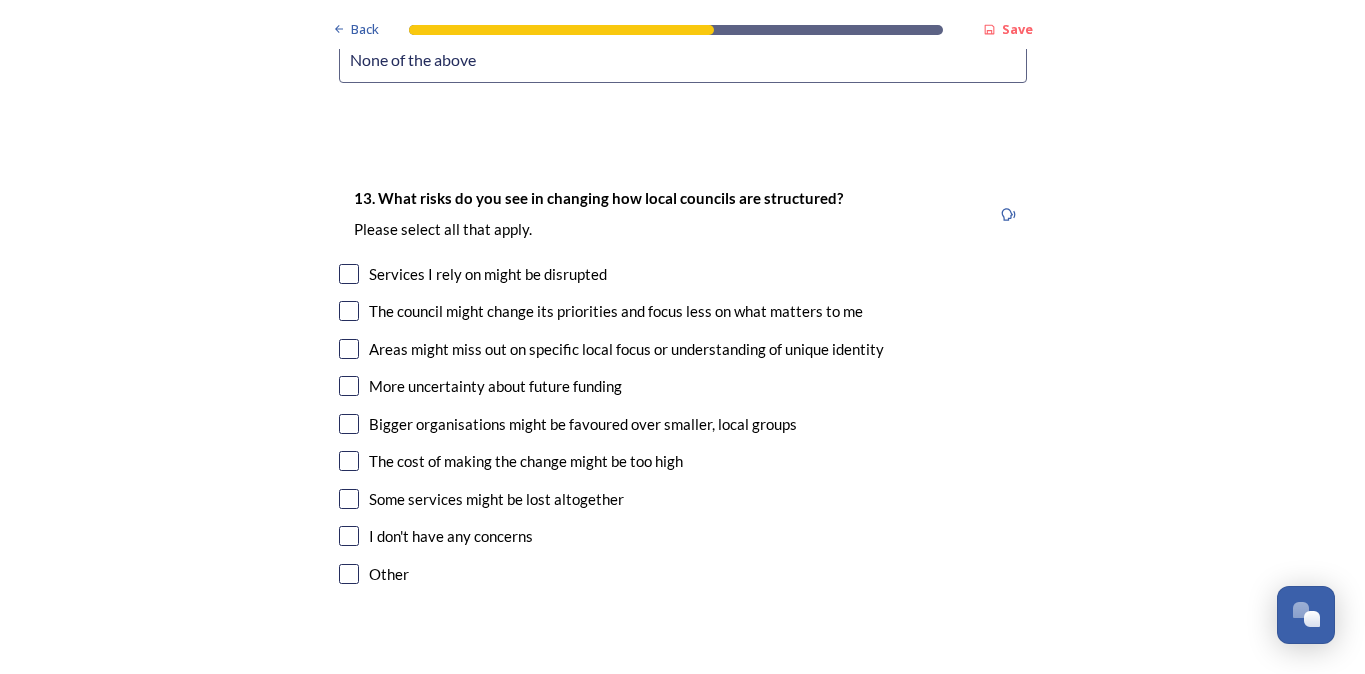 scroll, scrollTop: 4096, scrollLeft: 0, axis: vertical 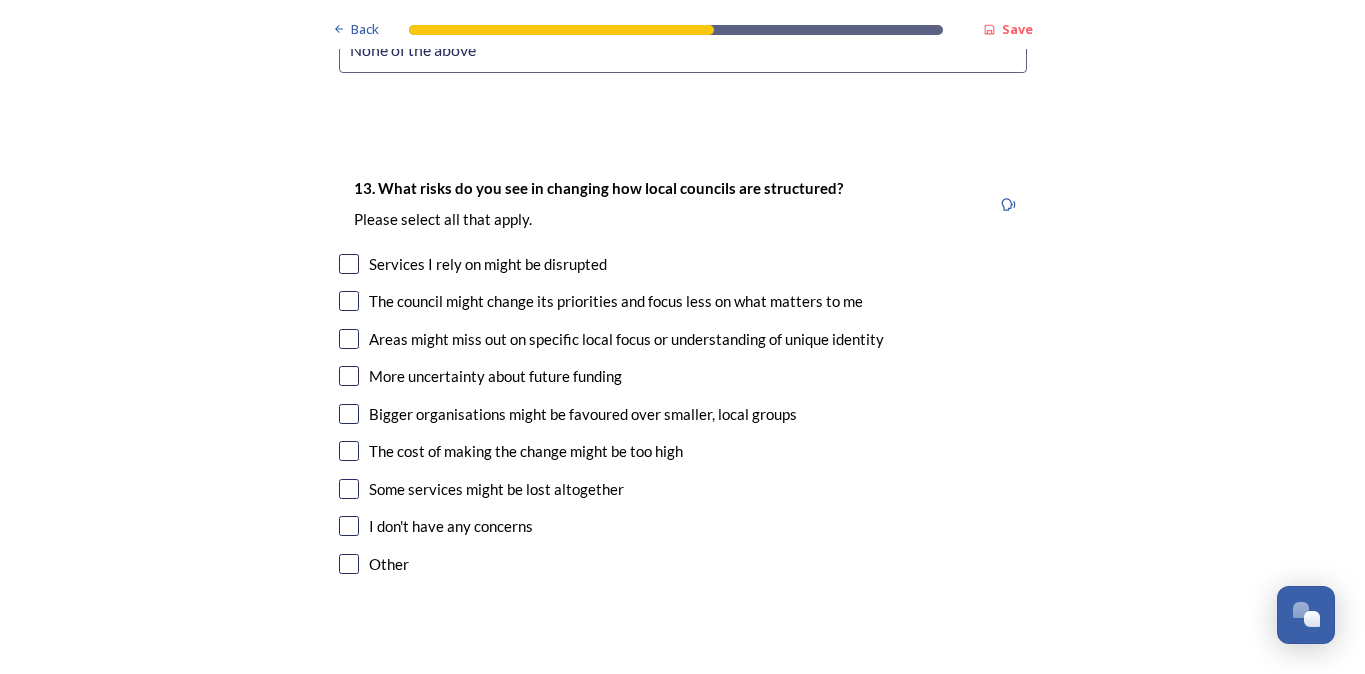 type on "None of the above" 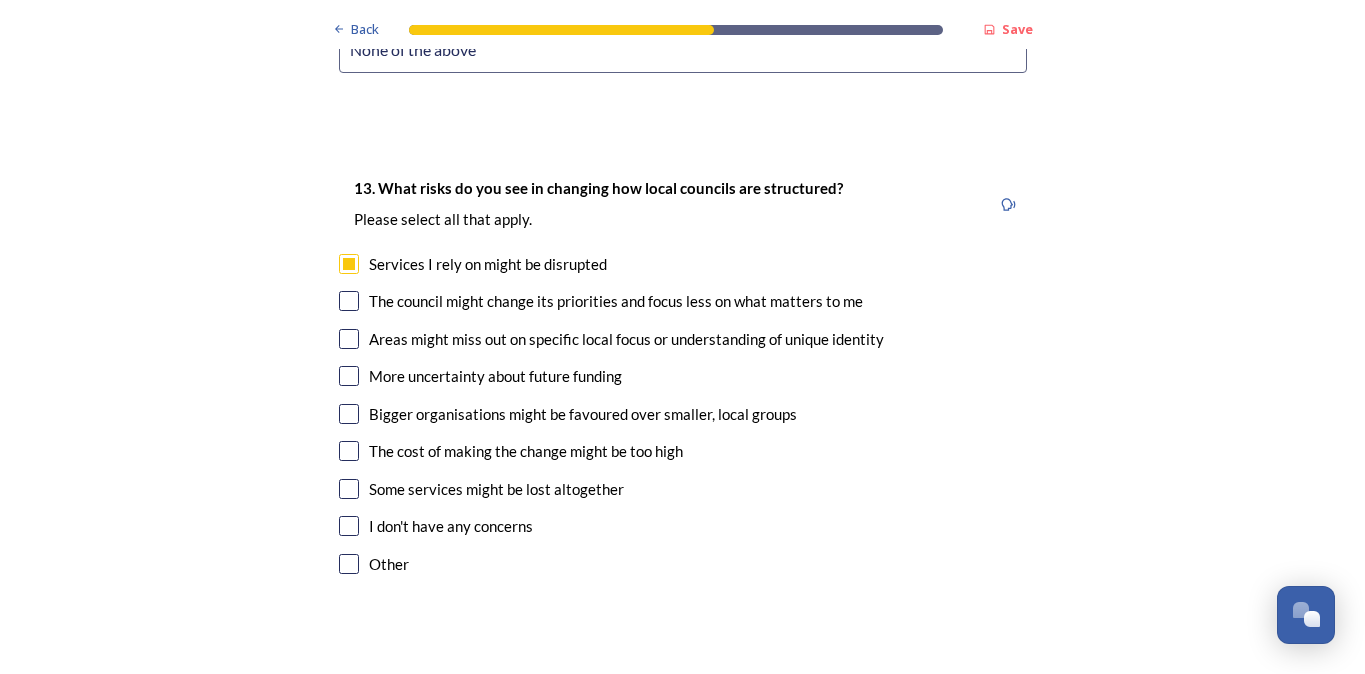 click at bounding box center (349, 301) 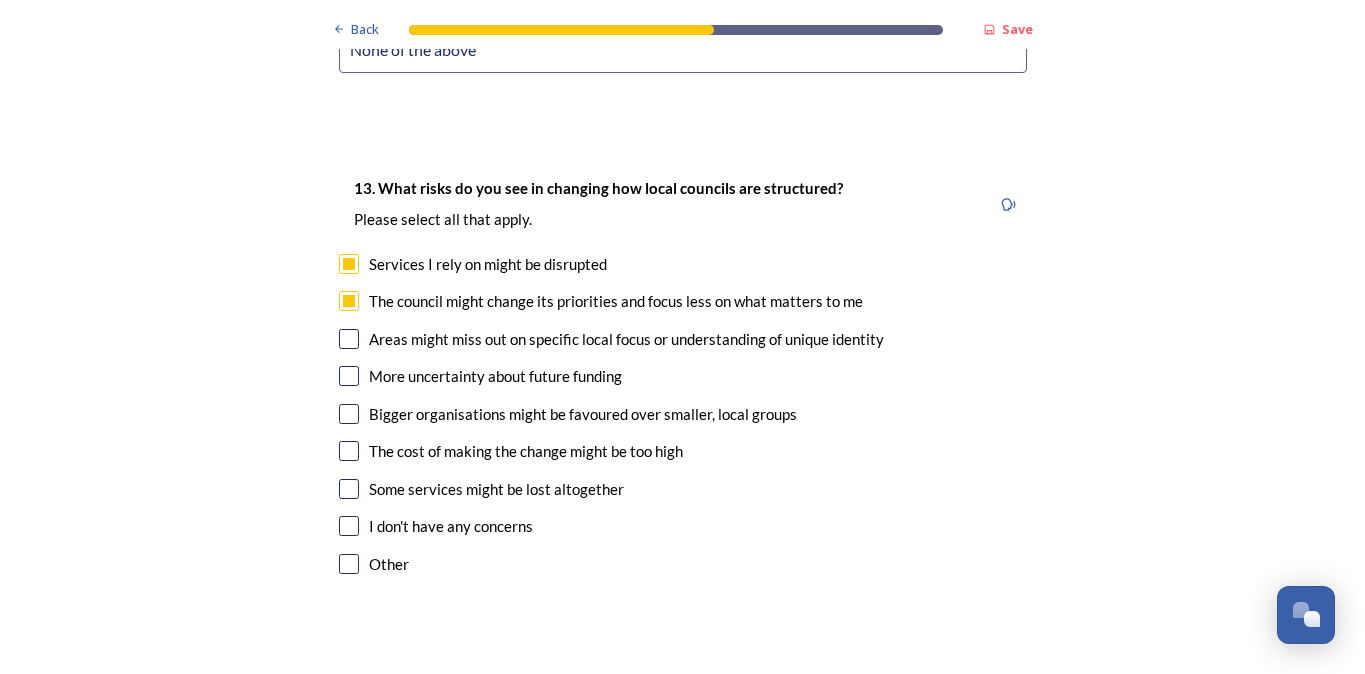 click at bounding box center [349, 339] 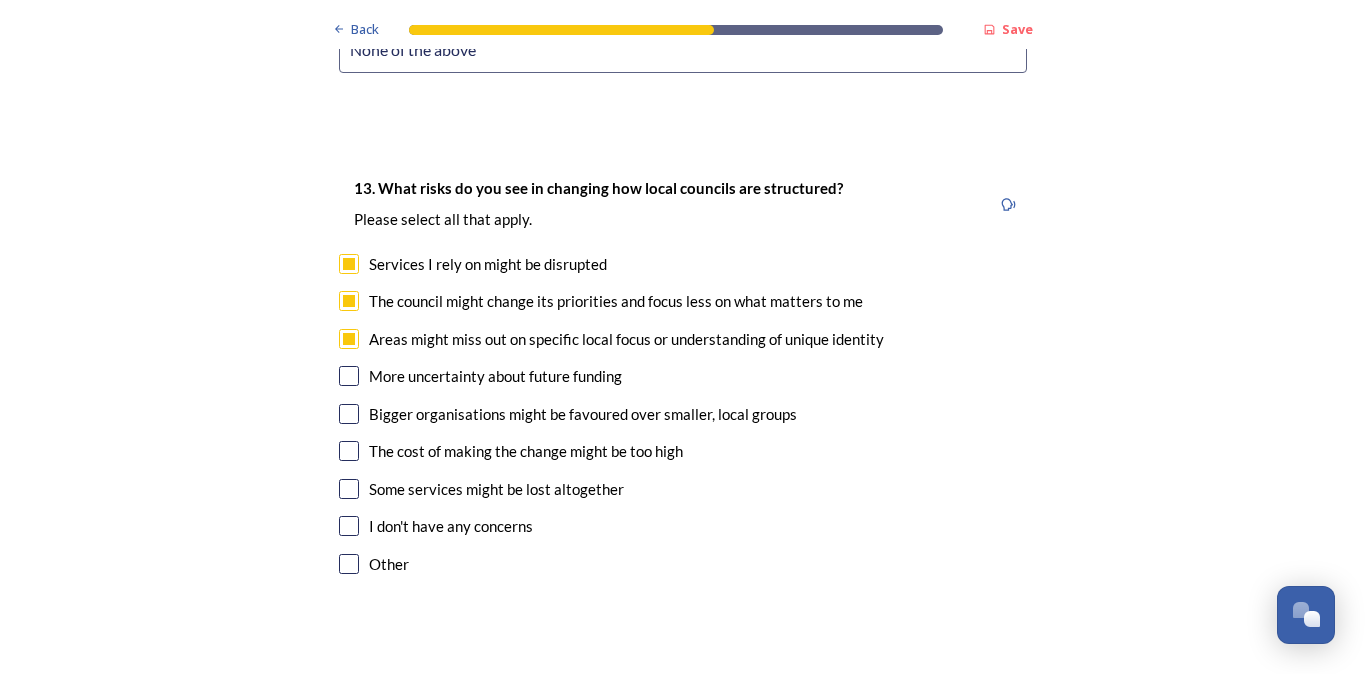 click at bounding box center [349, 376] 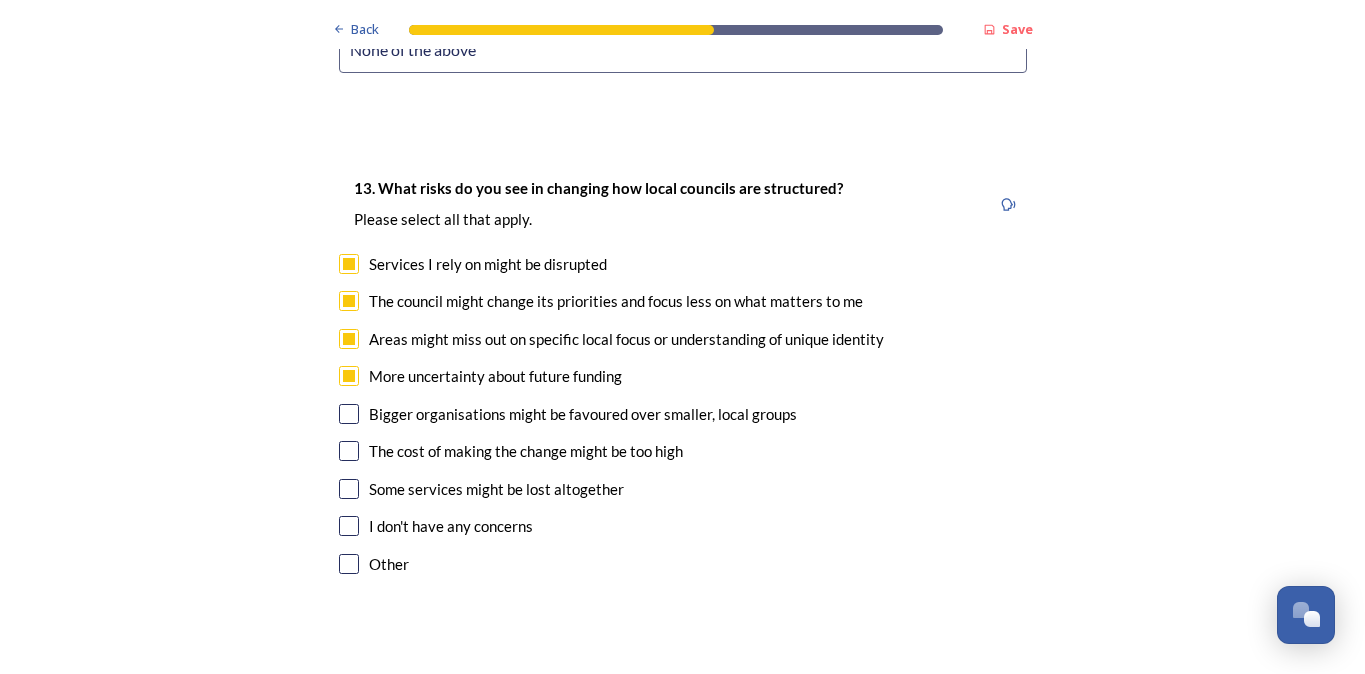 click at bounding box center [349, 414] 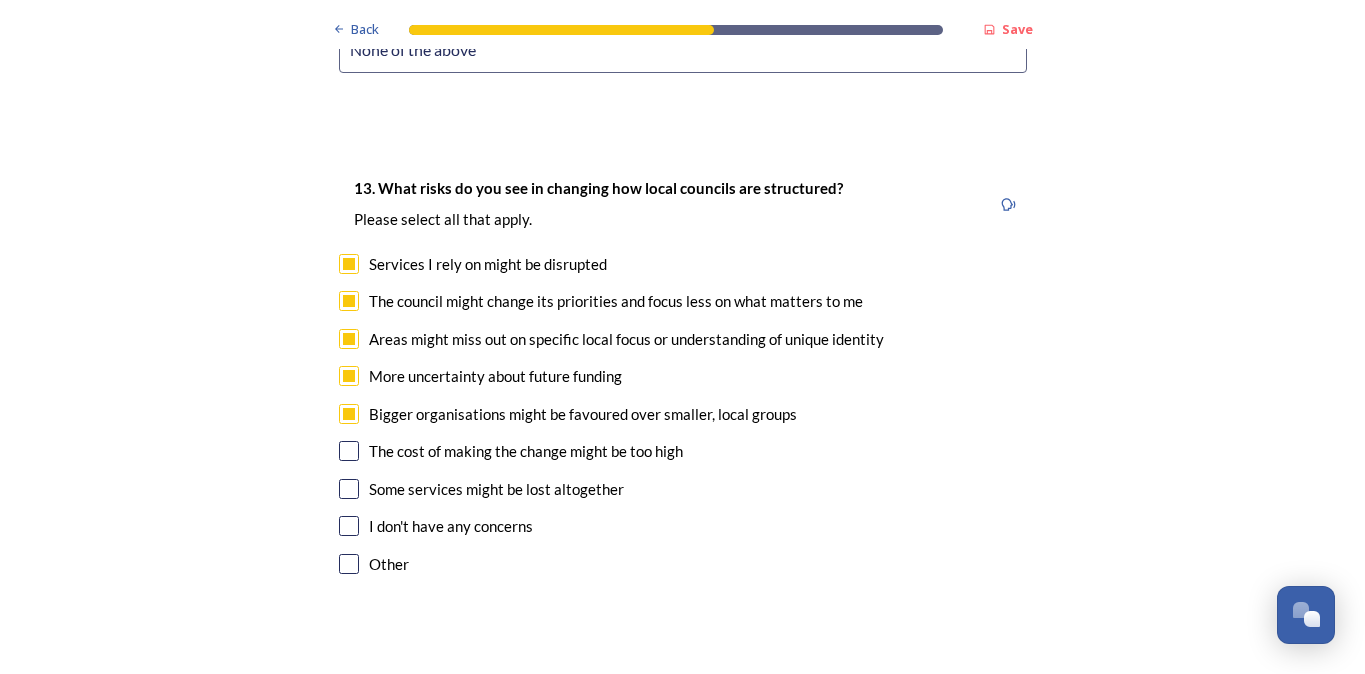 click at bounding box center [349, 451] 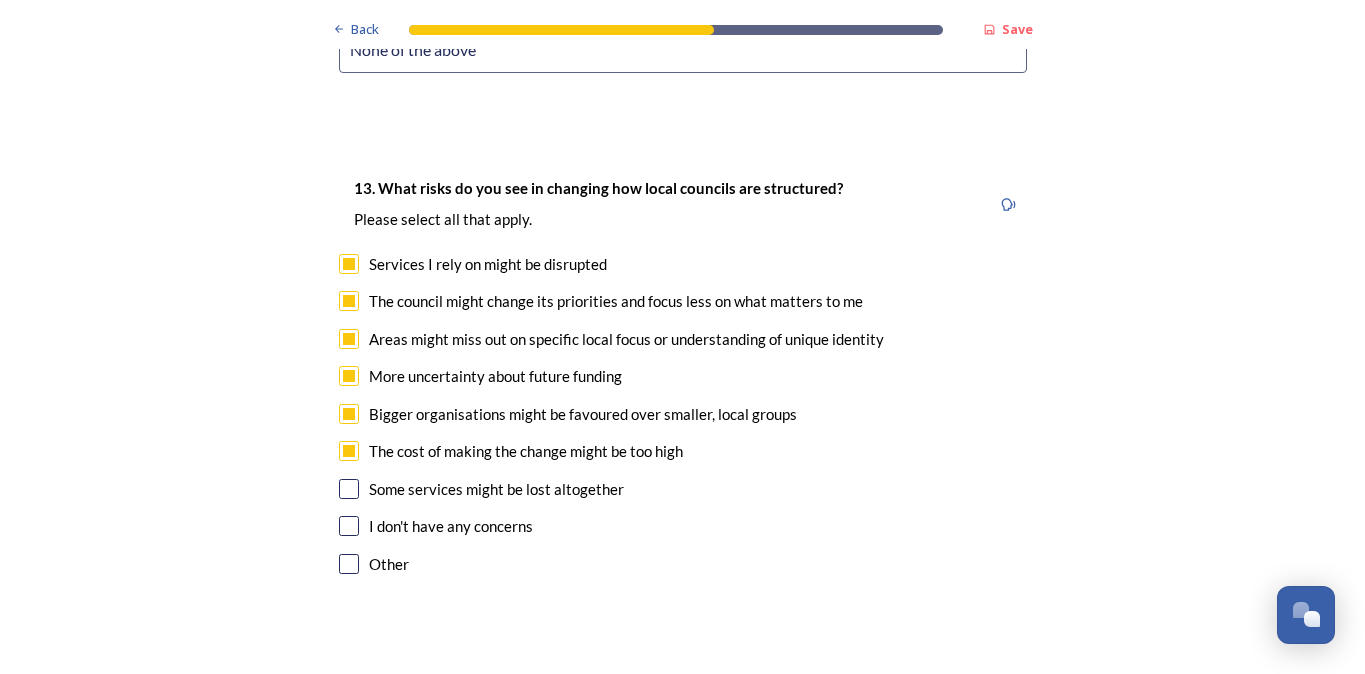click at bounding box center (349, 489) 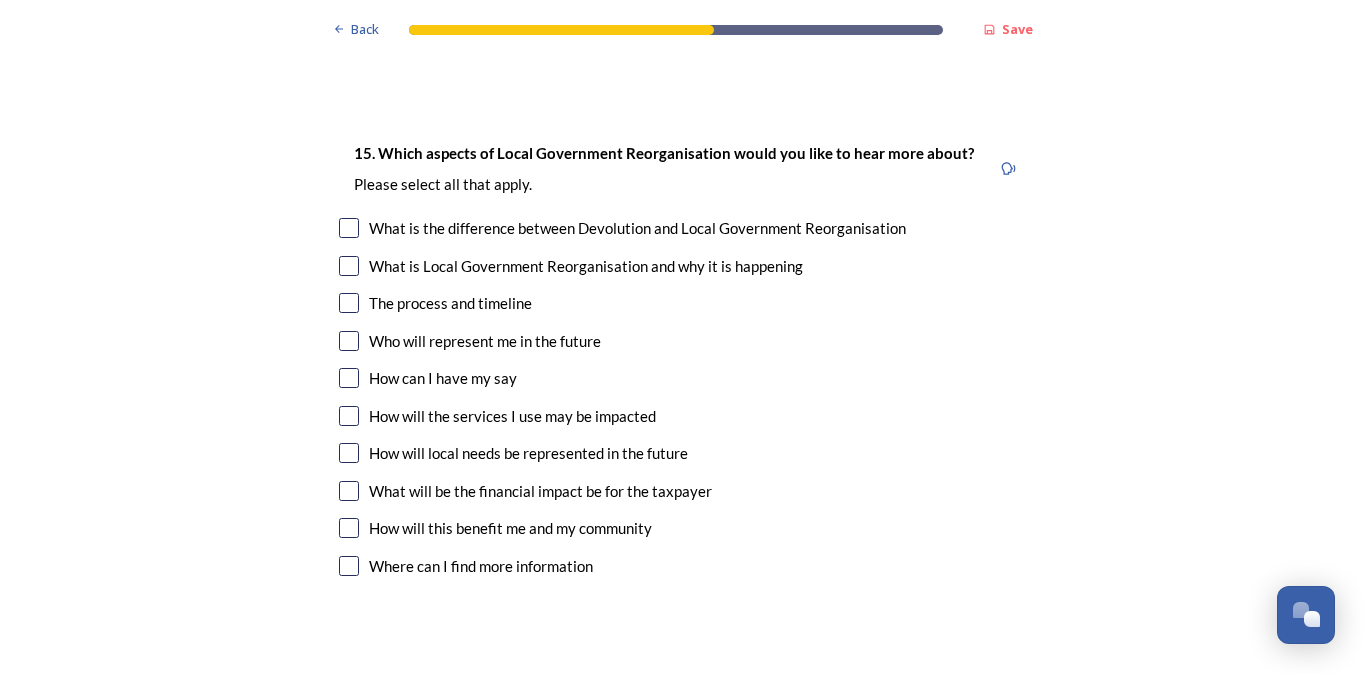scroll, scrollTop: 5672, scrollLeft: 0, axis: vertical 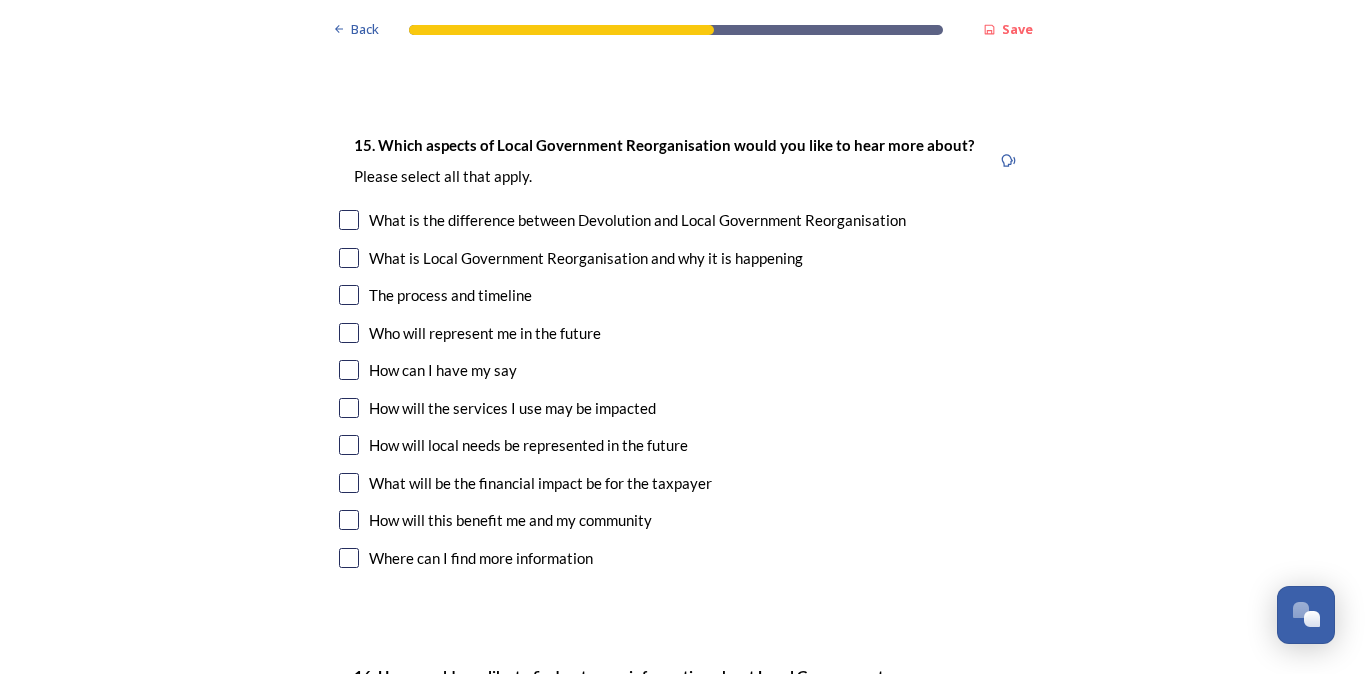 click at bounding box center (349, 370) 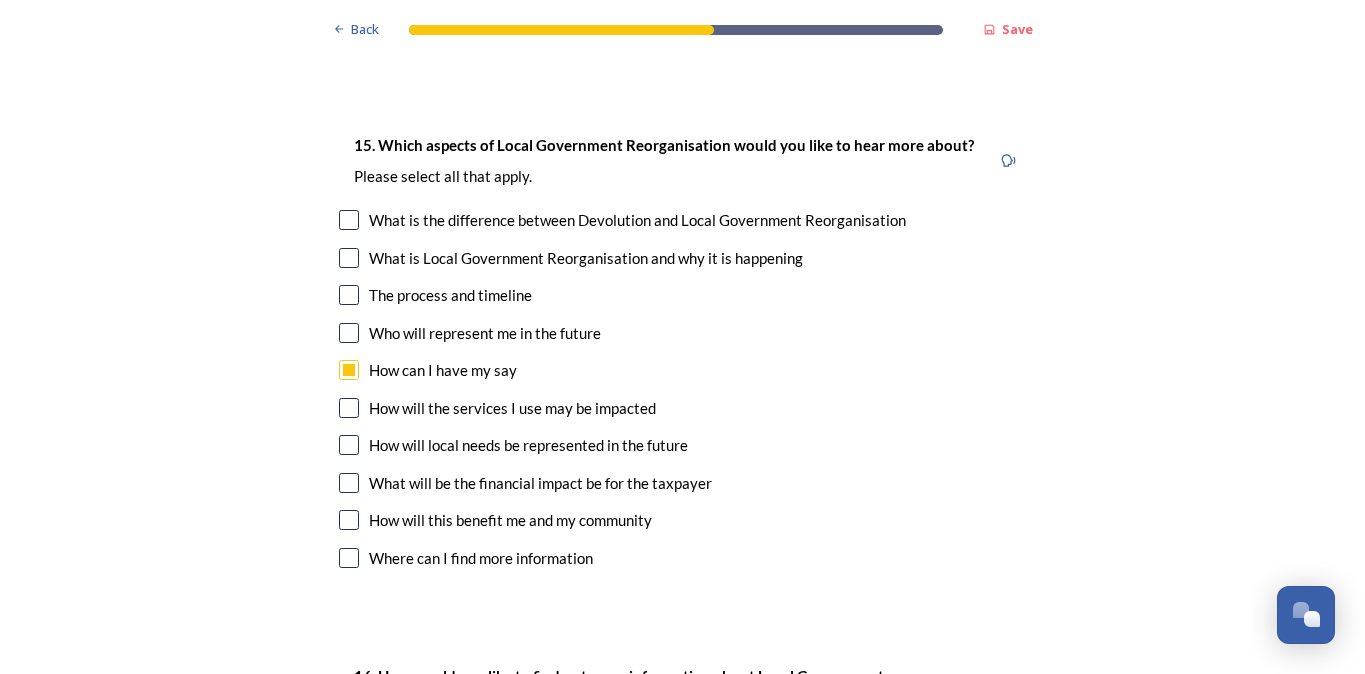 click at bounding box center [349, 408] 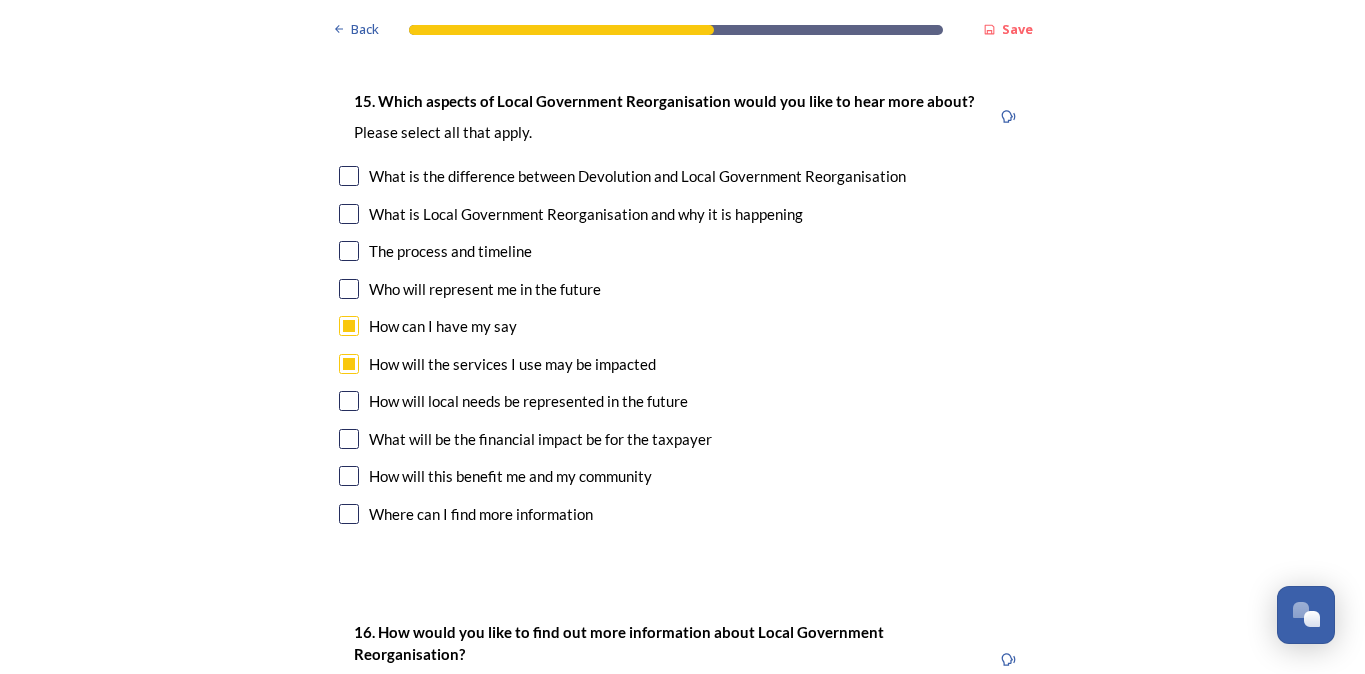 scroll, scrollTop: 5750, scrollLeft: 0, axis: vertical 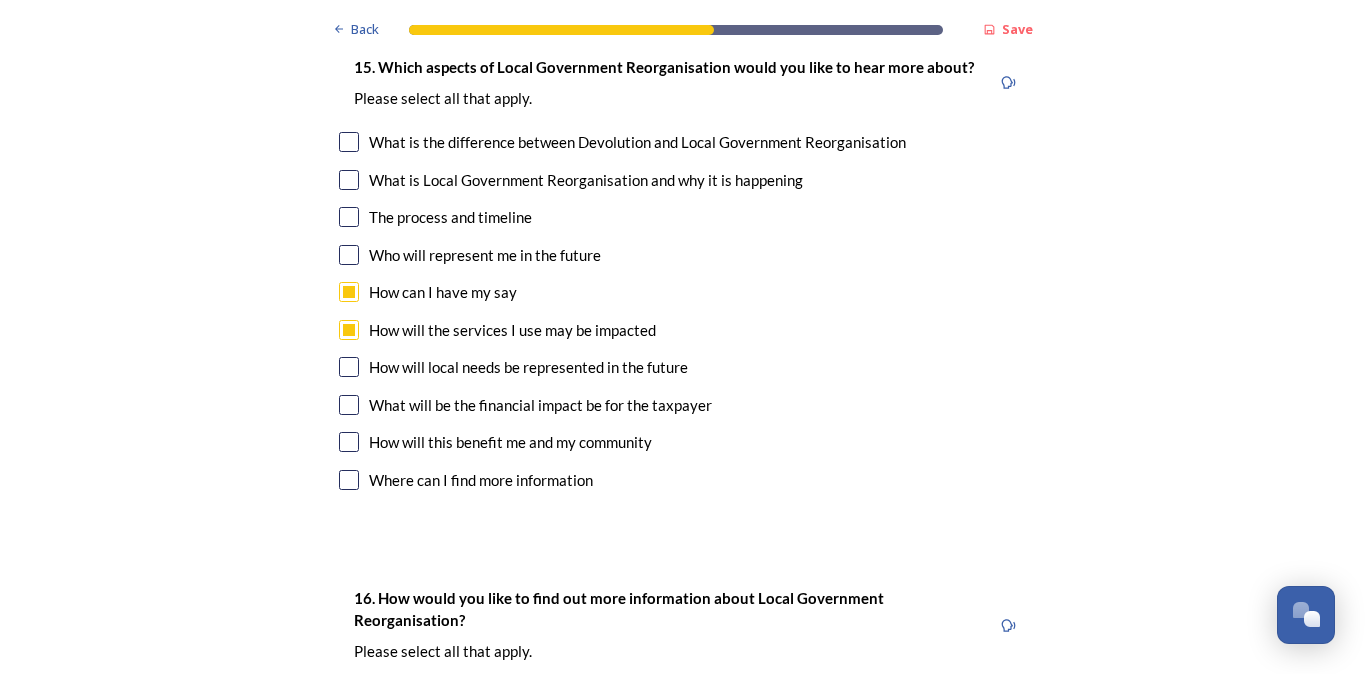 click at bounding box center [349, 367] 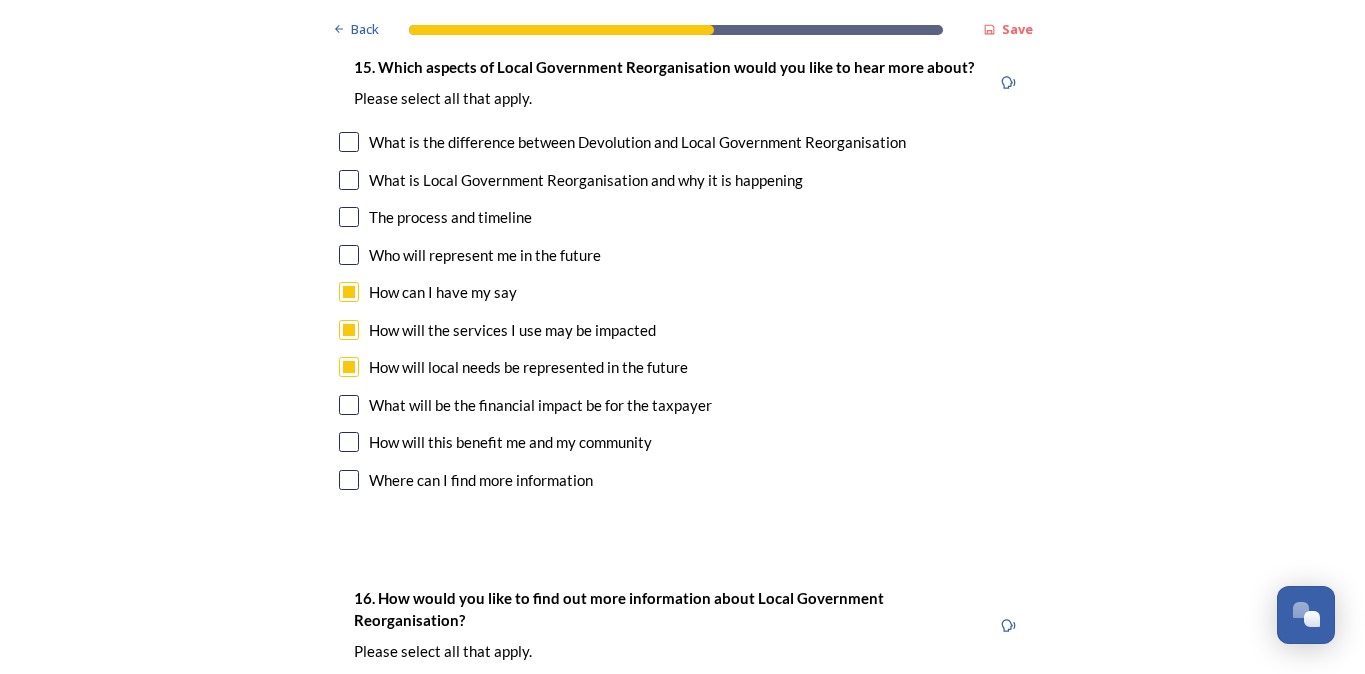 click at bounding box center (349, 405) 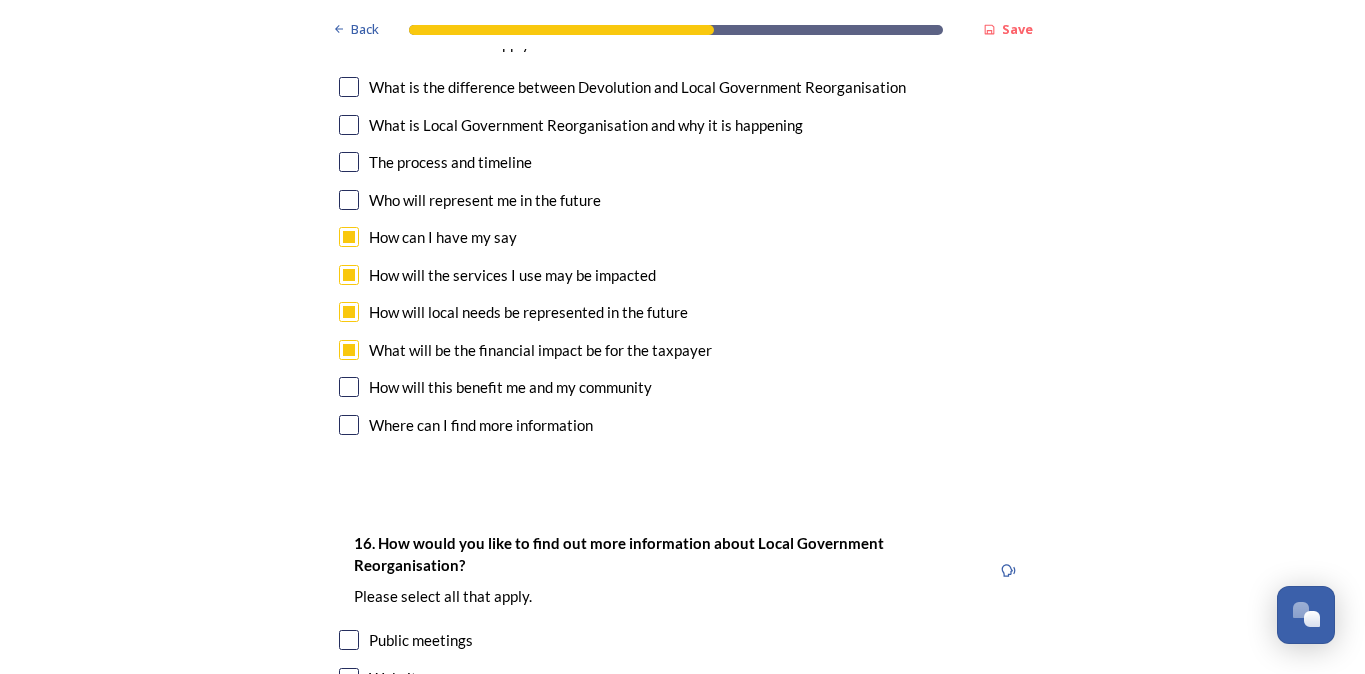 scroll, scrollTop: 5811, scrollLeft: 0, axis: vertical 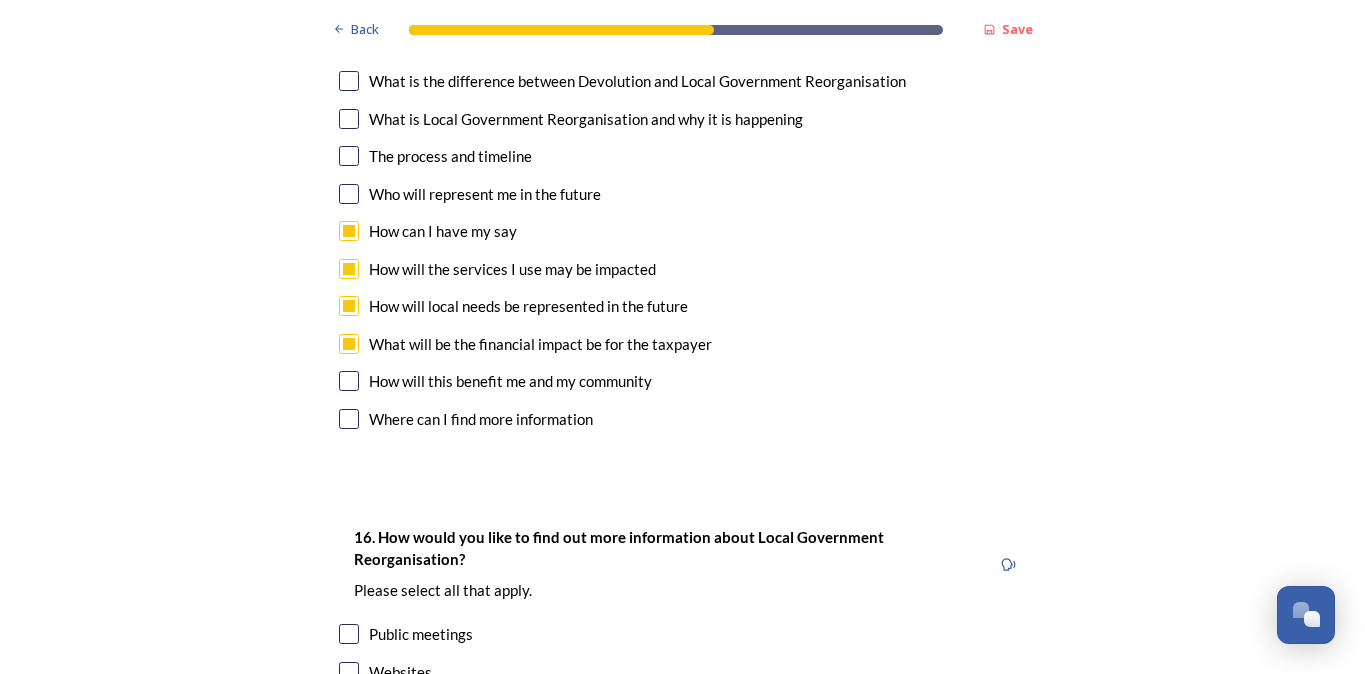 click at bounding box center [349, 381] 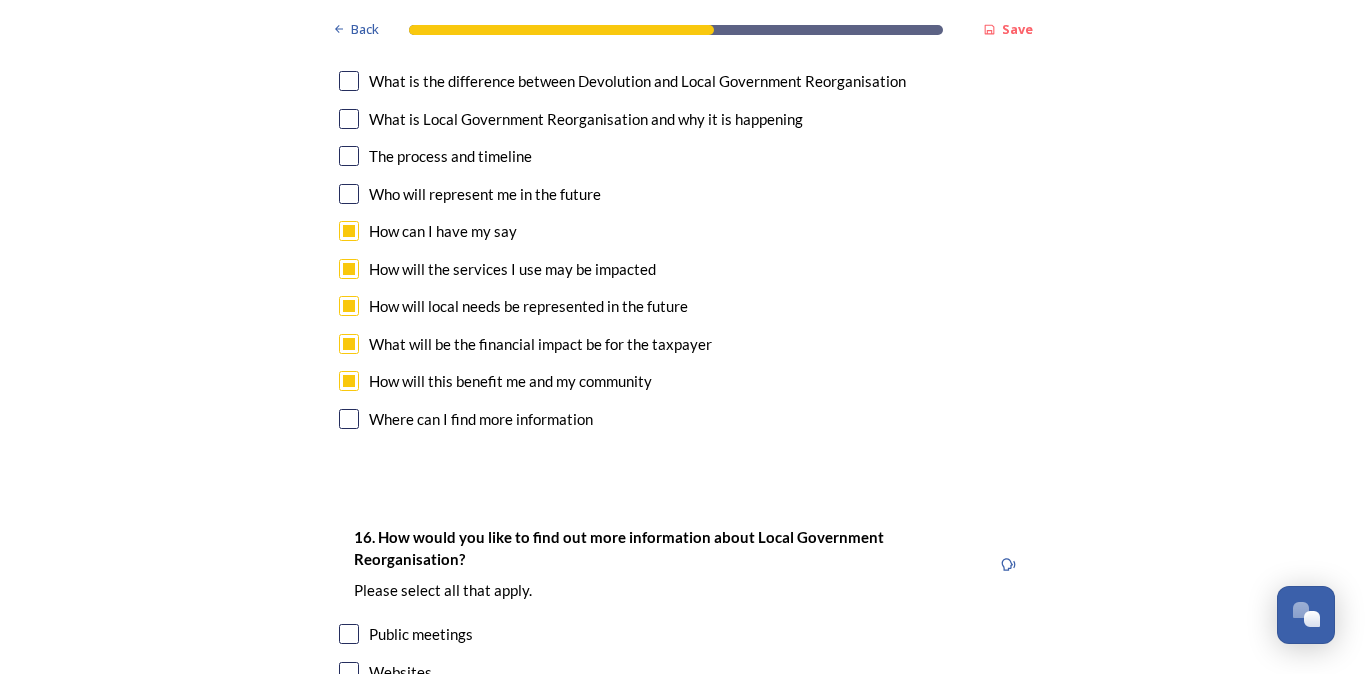 click at bounding box center [349, 419] 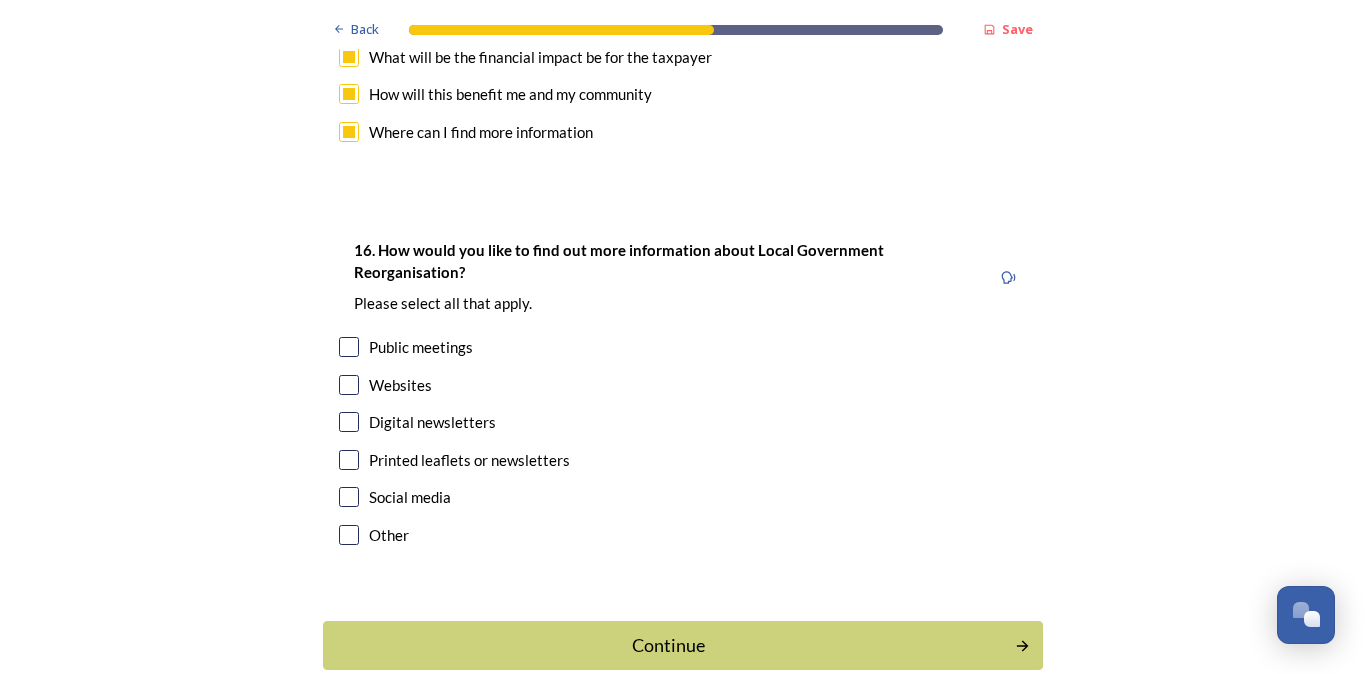 scroll, scrollTop: 6097, scrollLeft: 0, axis: vertical 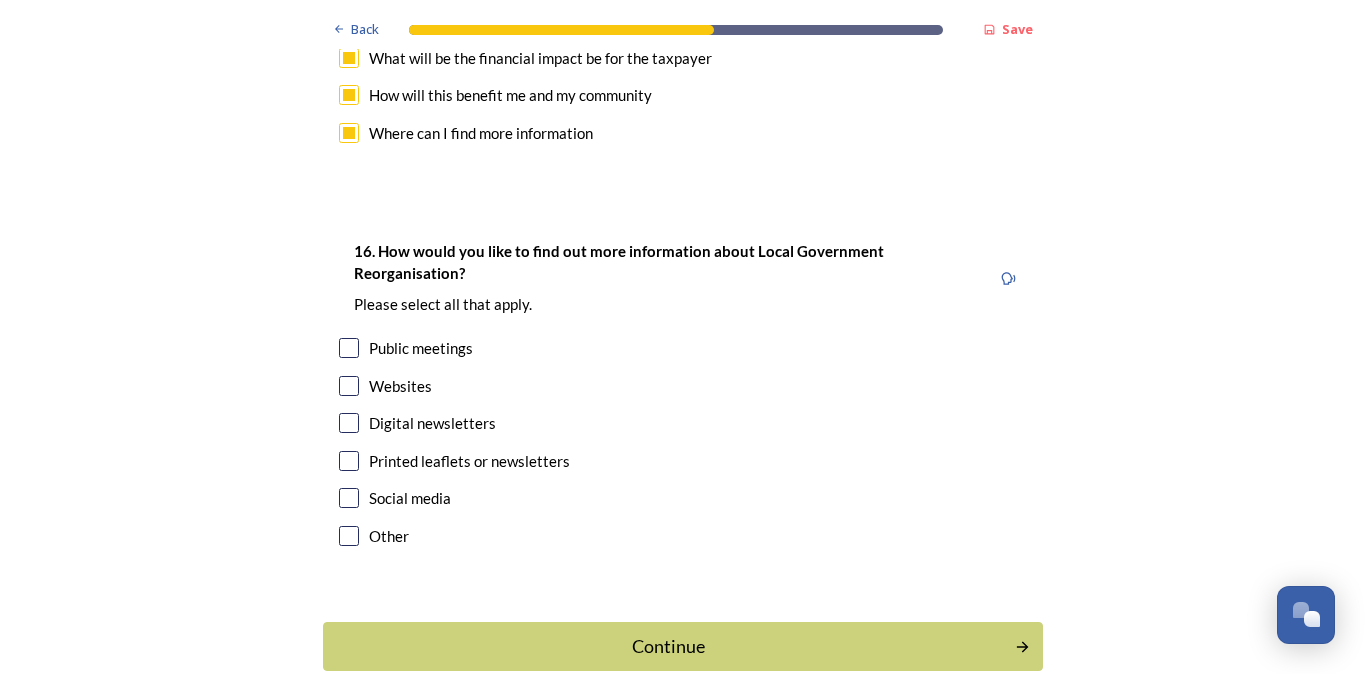 click at bounding box center [349, 386] 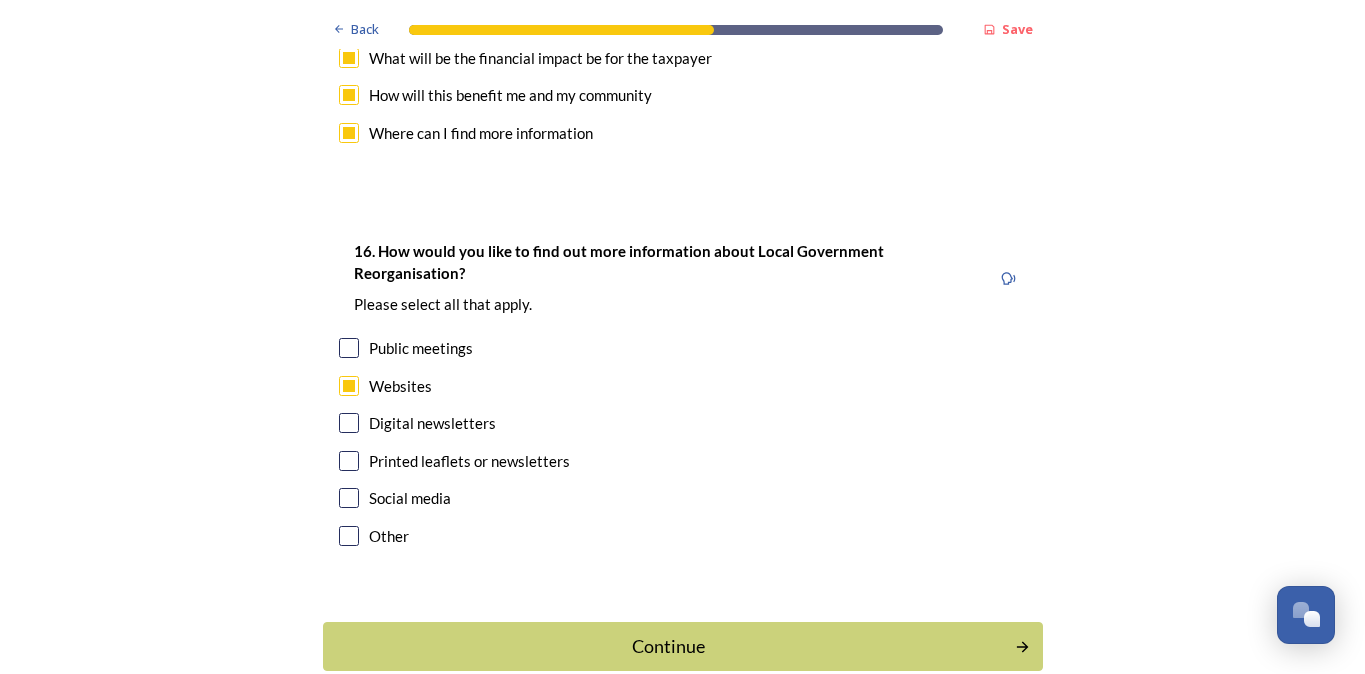 click at bounding box center (349, 423) 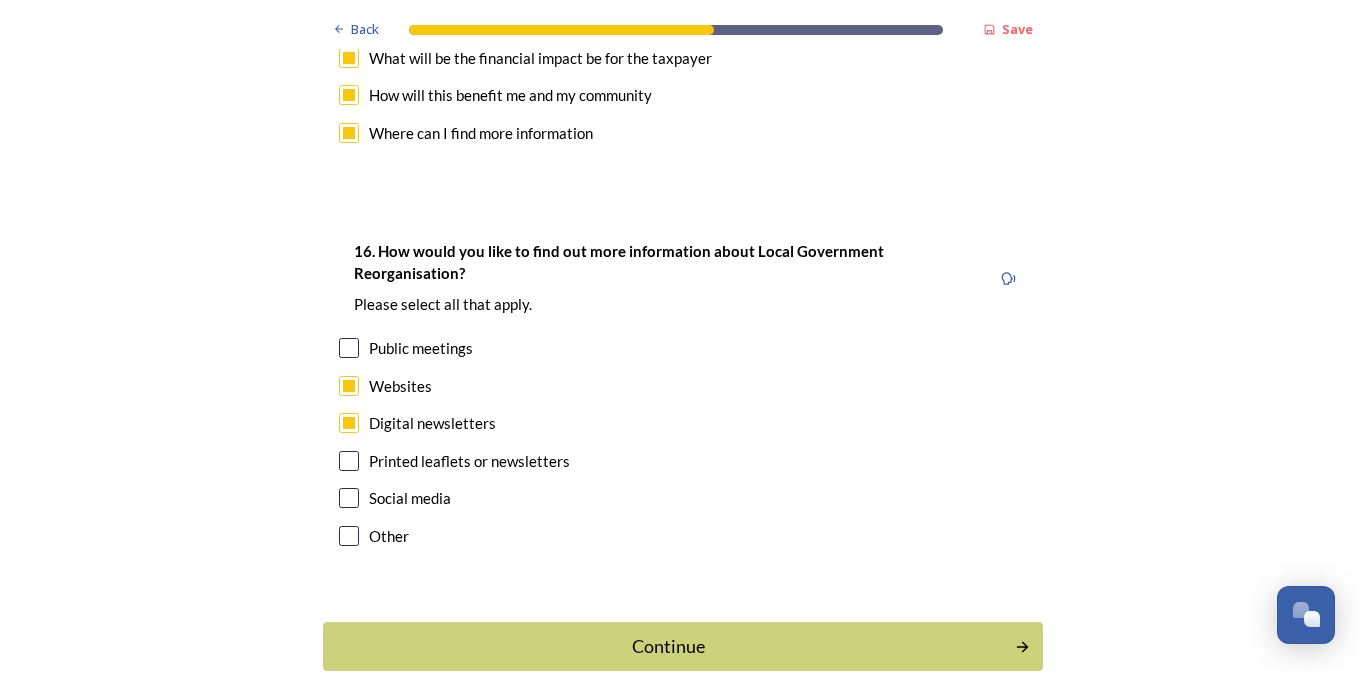 scroll, scrollTop: 0, scrollLeft: 0, axis: both 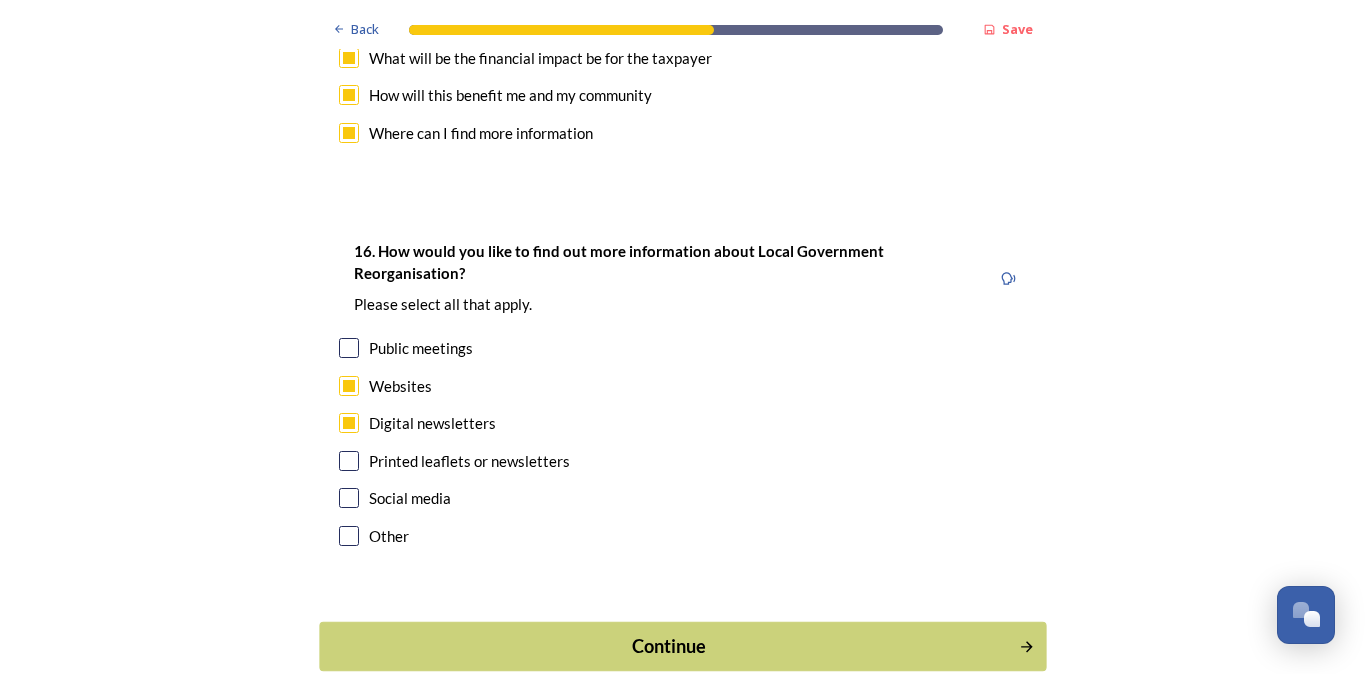 click on "Continue" at bounding box center (668, 646) 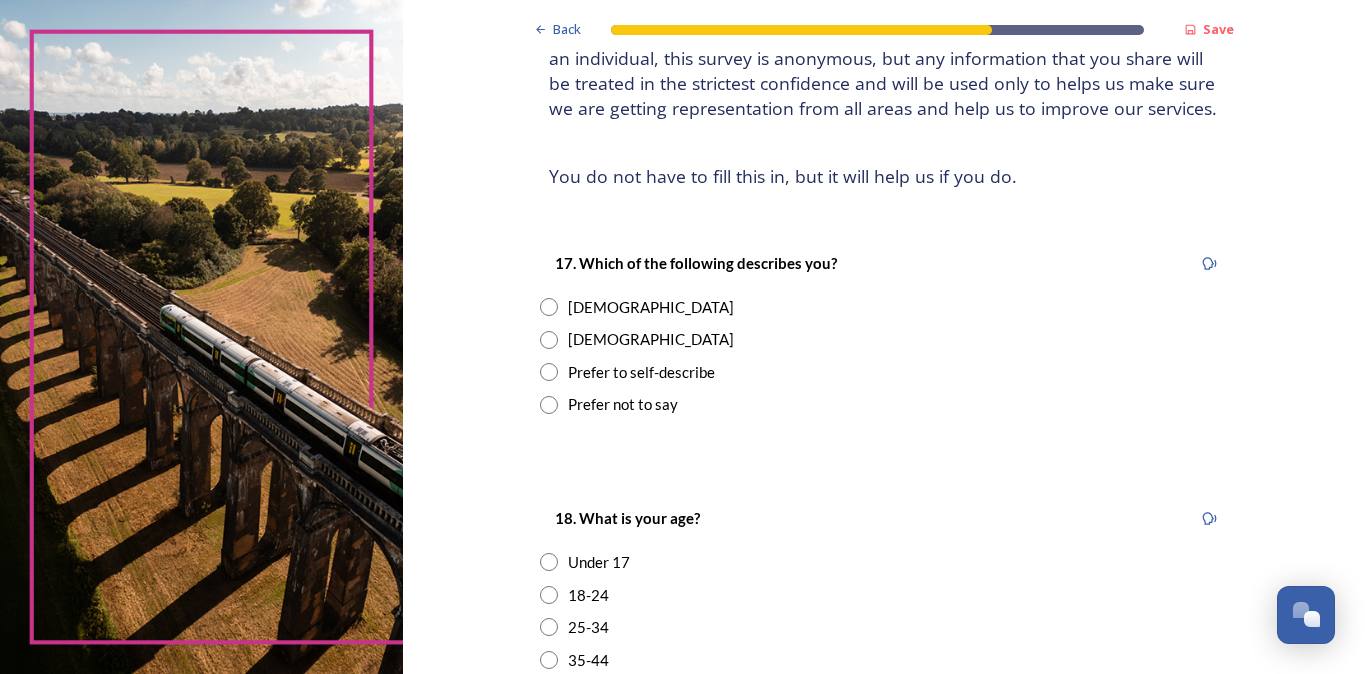 scroll, scrollTop: 178, scrollLeft: 0, axis: vertical 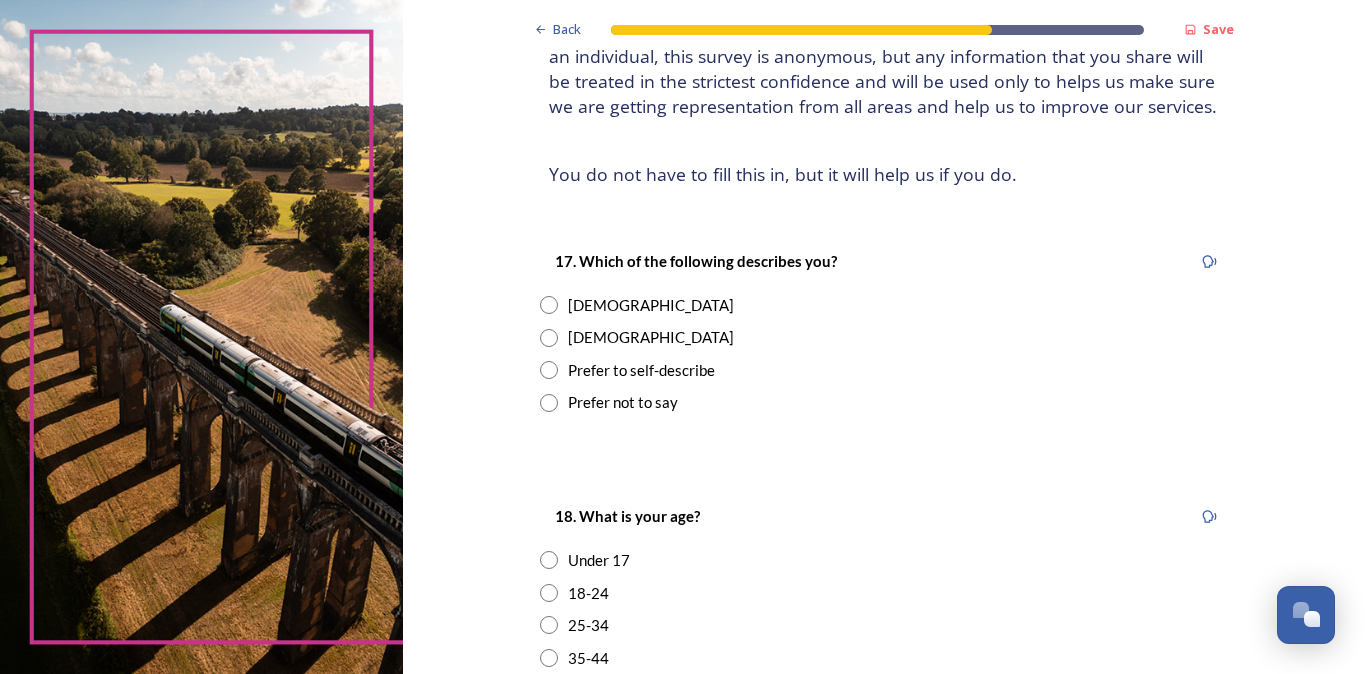 click at bounding box center [549, 338] 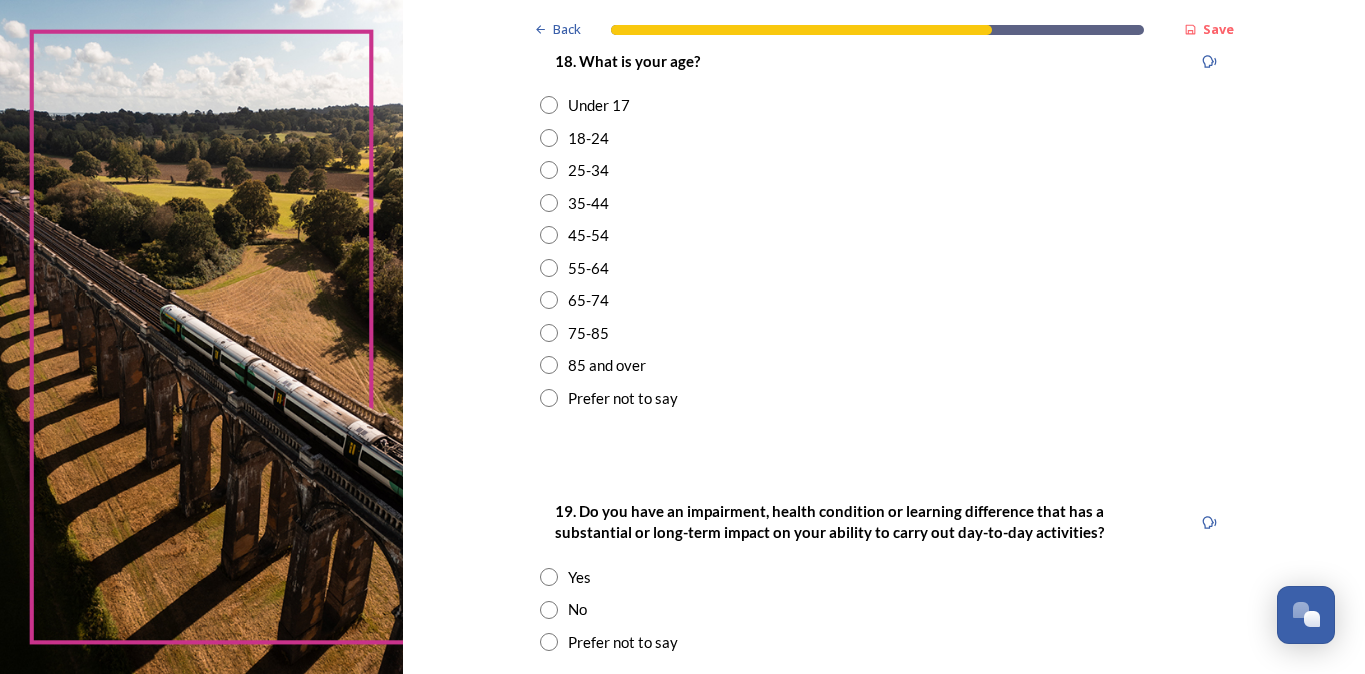 scroll, scrollTop: 635, scrollLeft: 0, axis: vertical 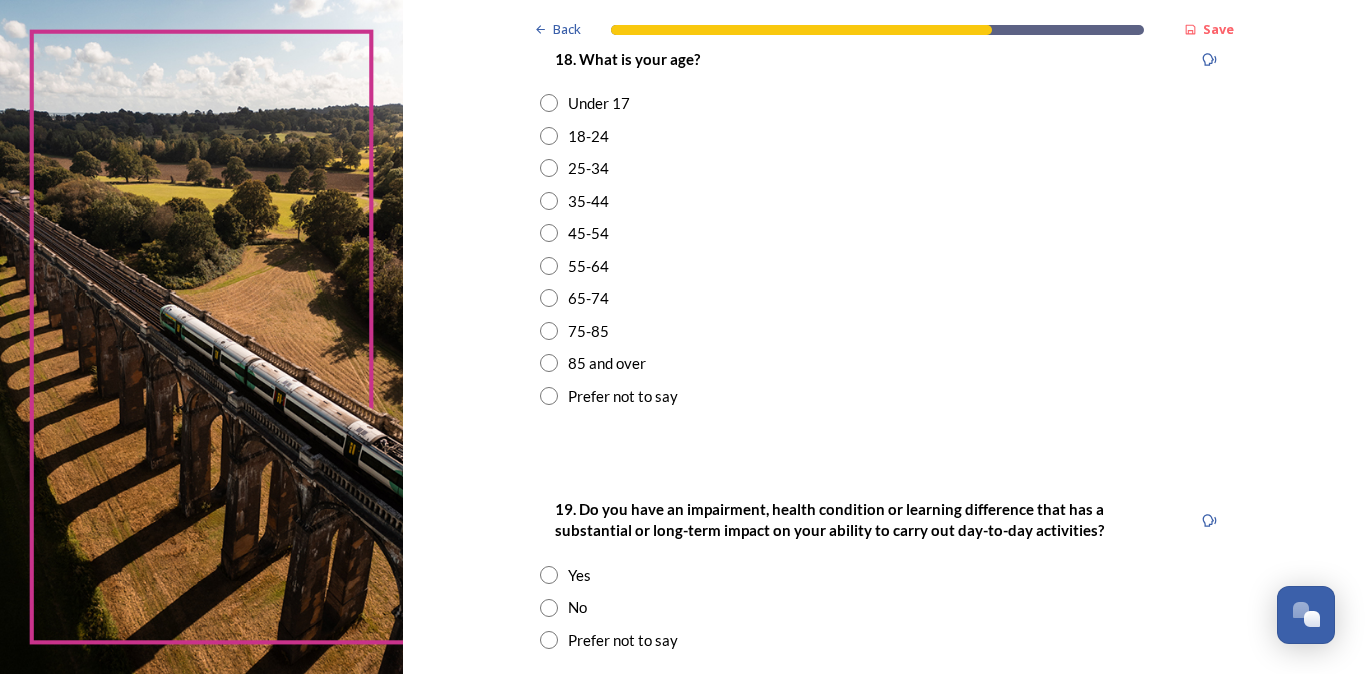 click at bounding box center [549, 331] 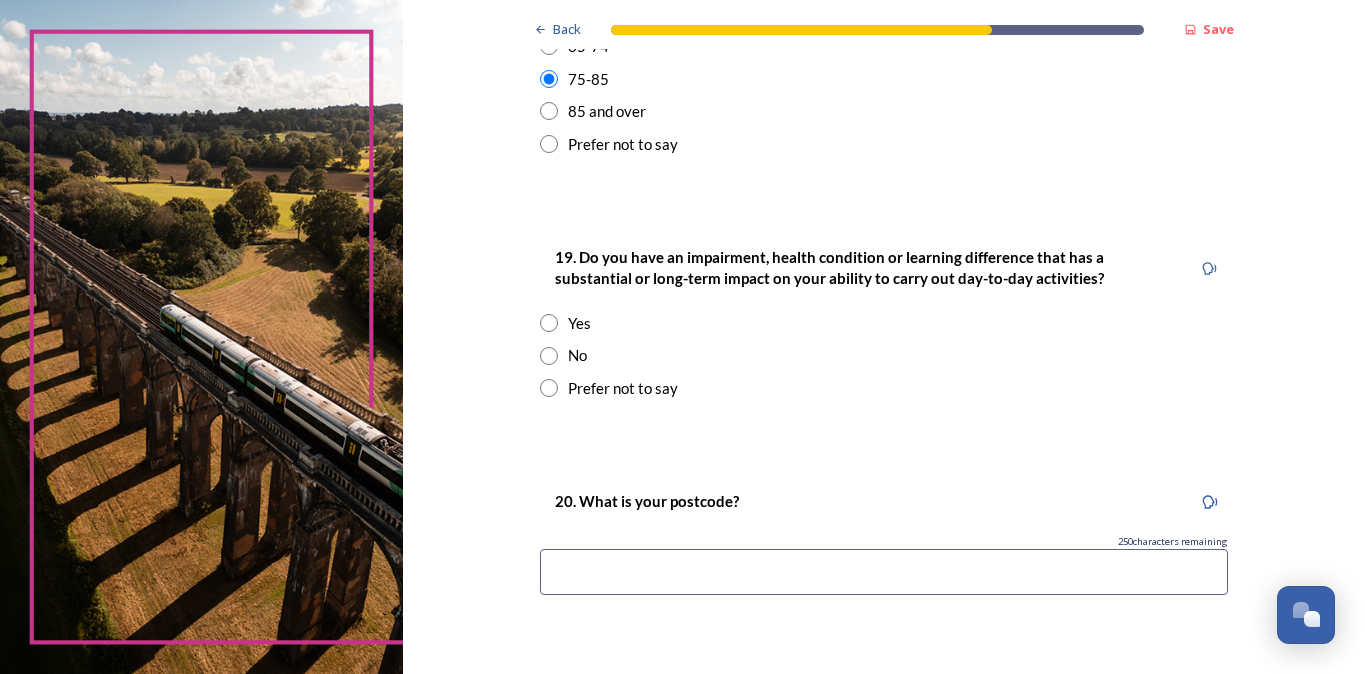 scroll, scrollTop: 889, scrollLeft: 0, axis: vertical 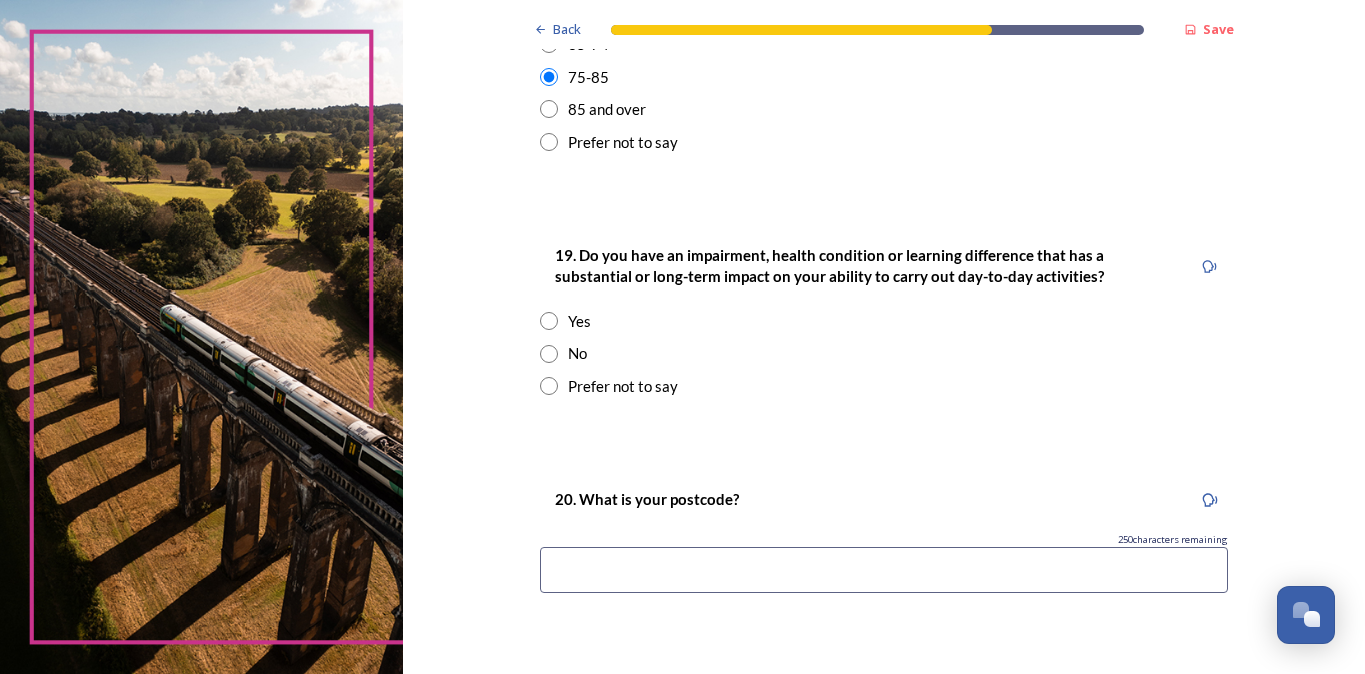 click at bounding box center [549, 354] 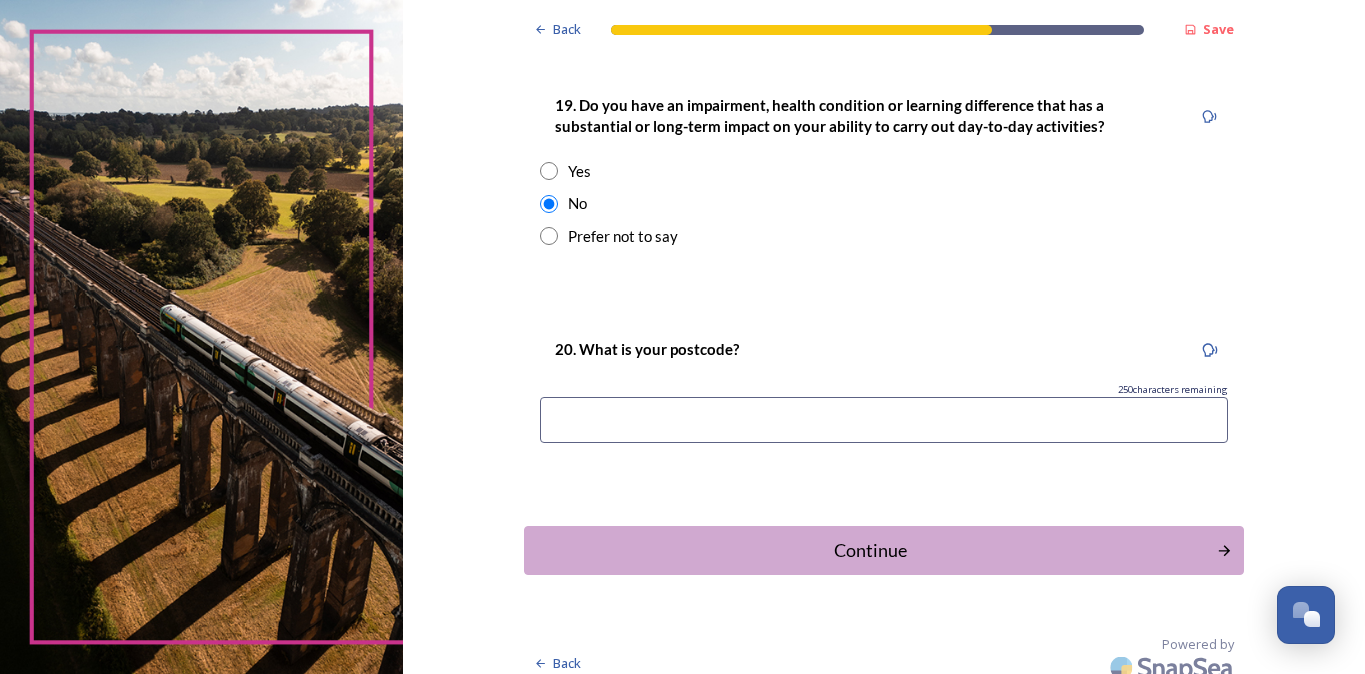 scroll, scrollTop: 1038, scrollLeft: 0, axis: vertical 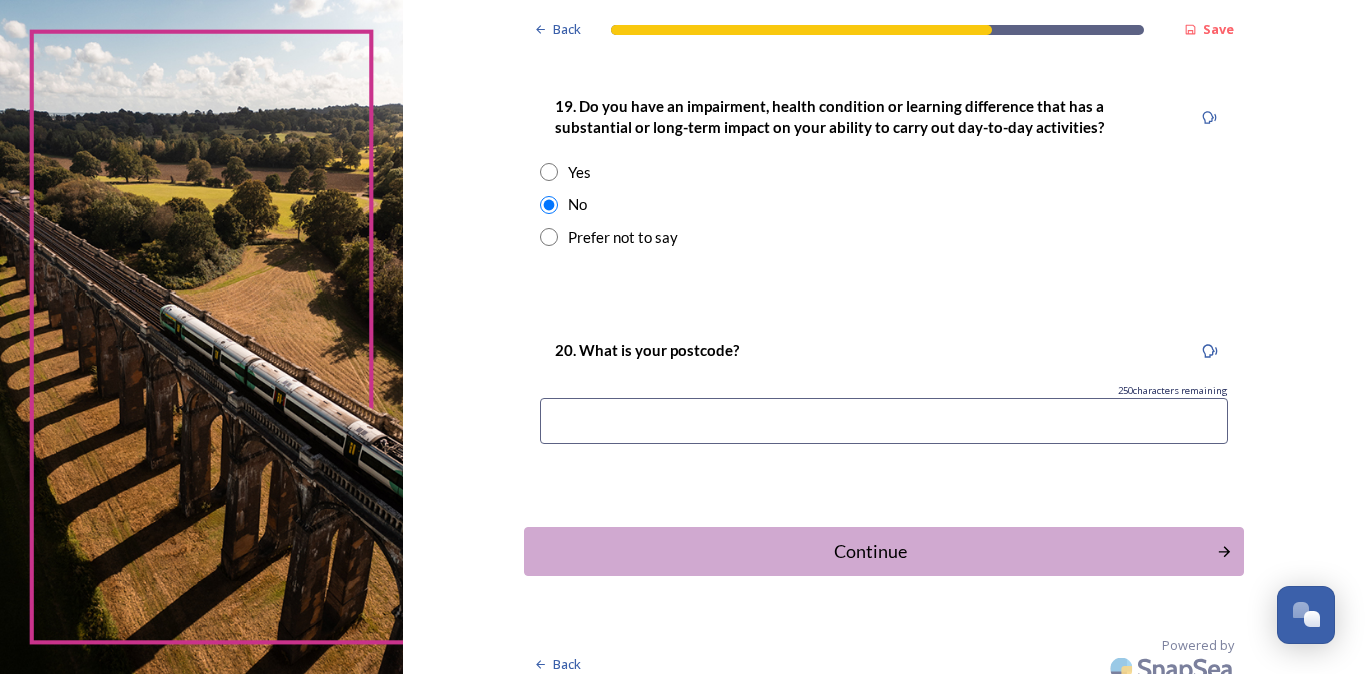 click at bounding box center (884, 421) 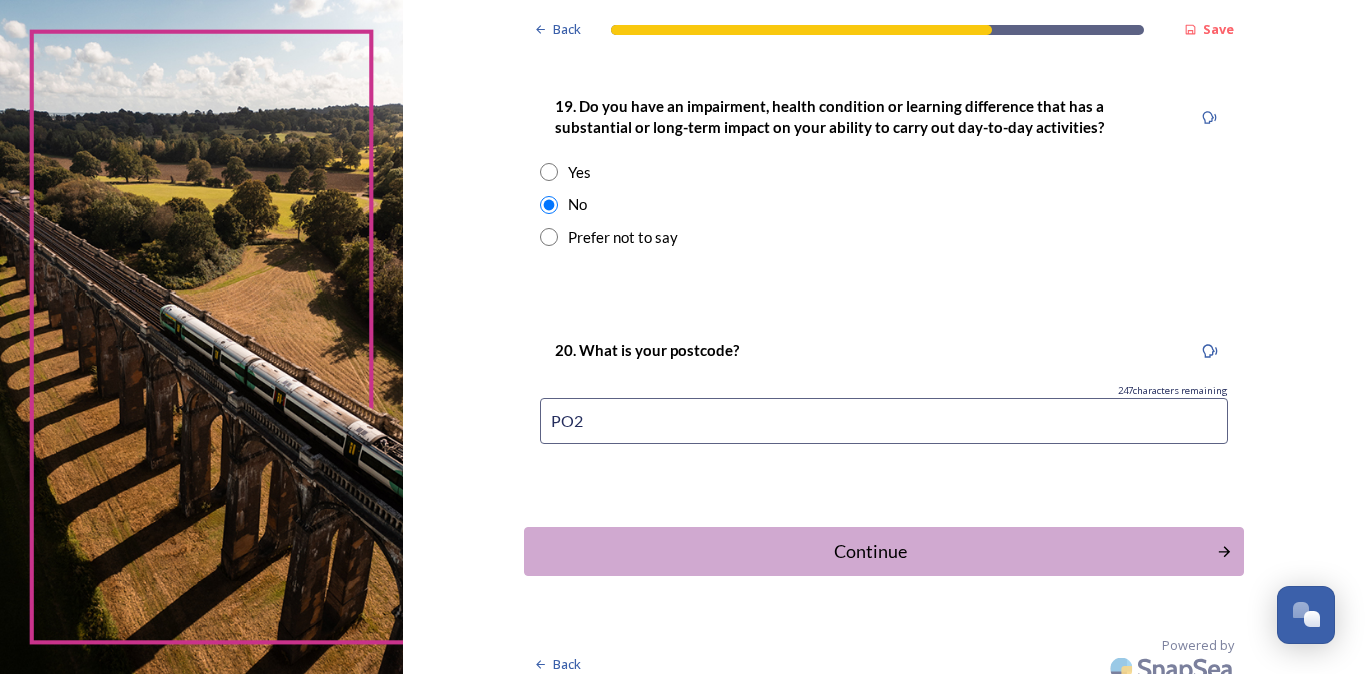 type on "PO22" 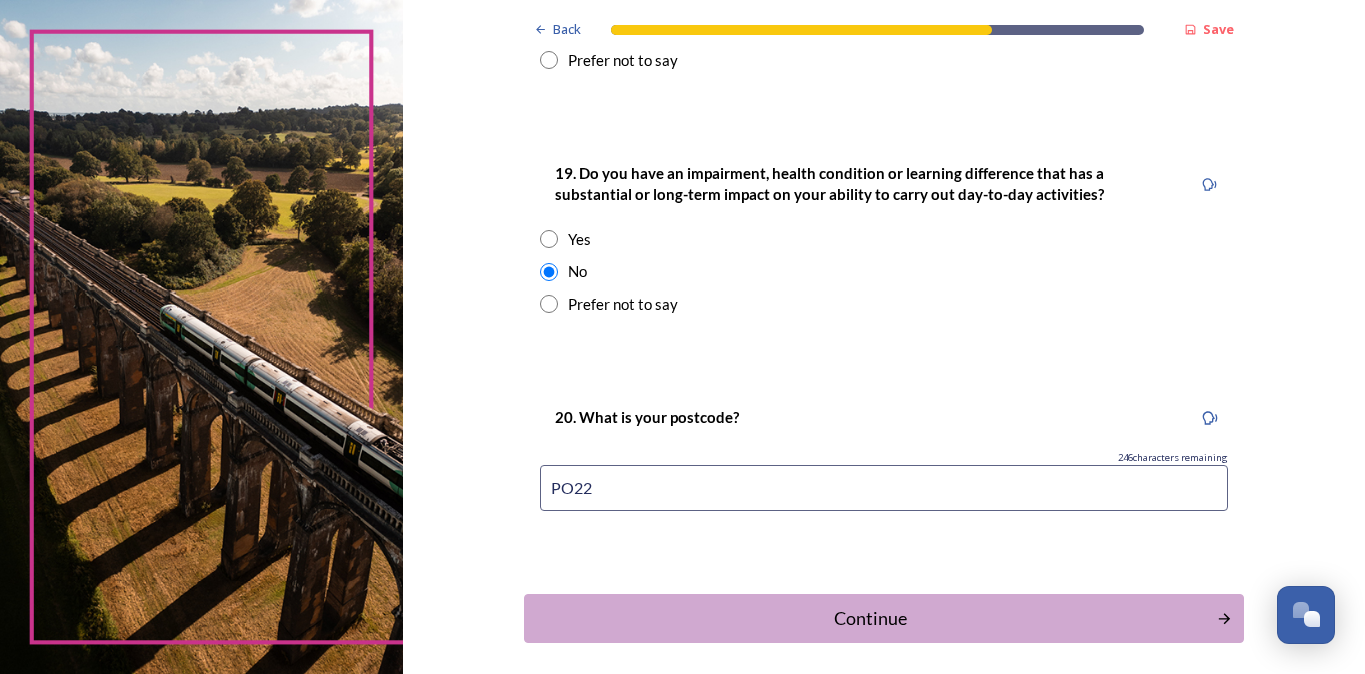 scroll, scrollTop: 956, scrollLeft: 0, axis: vertical 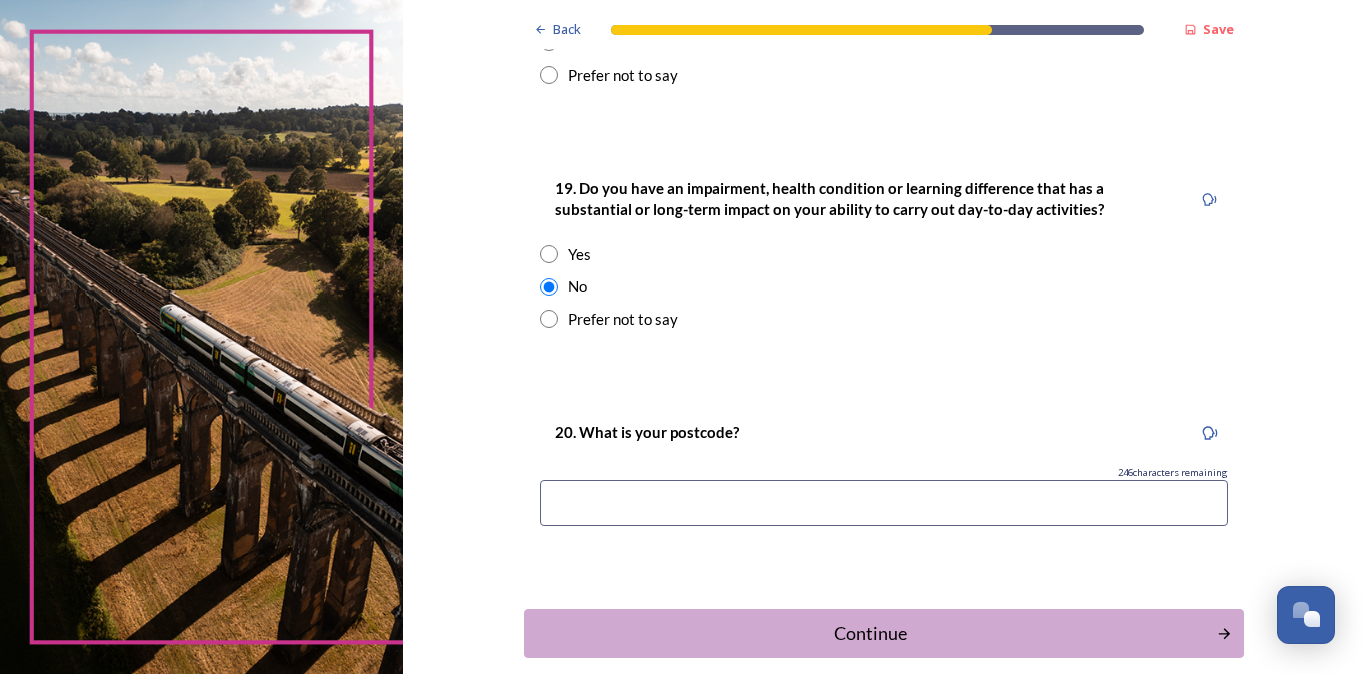 type on "PO22 7DU" 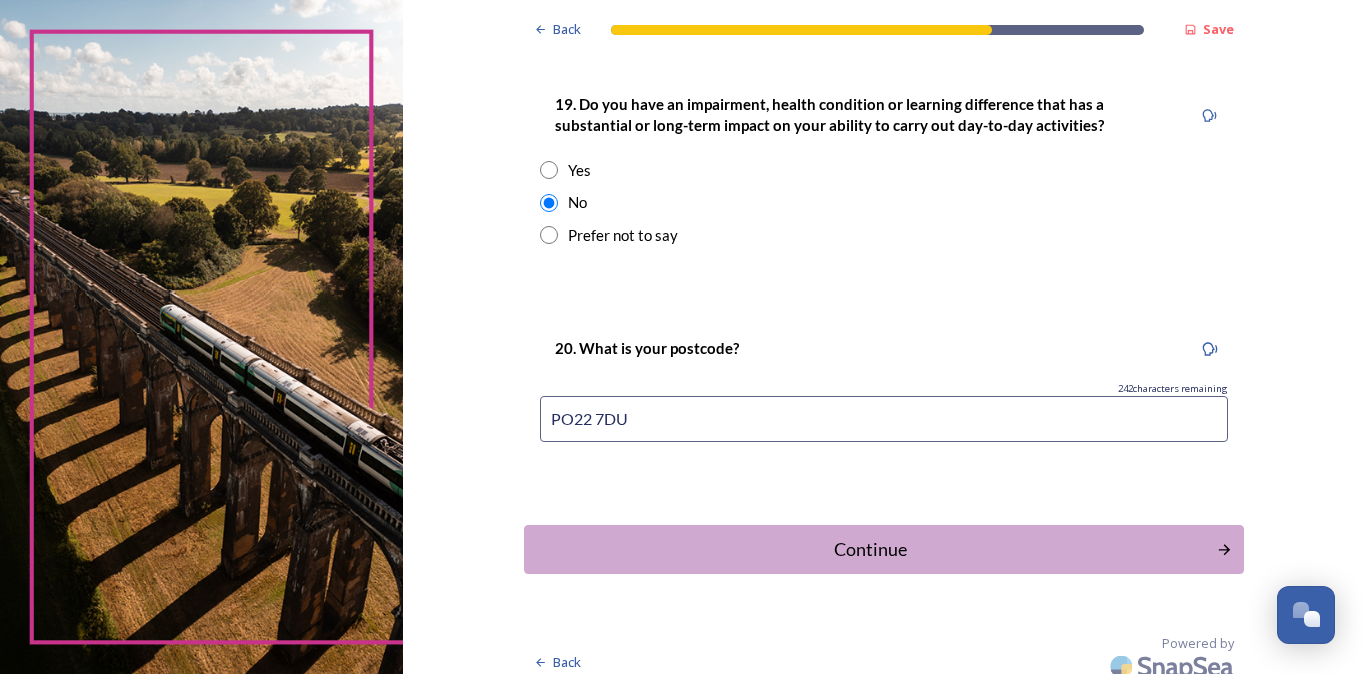 scroll, scrollTop: 1038, scrollLeft: 0, axis: vertical 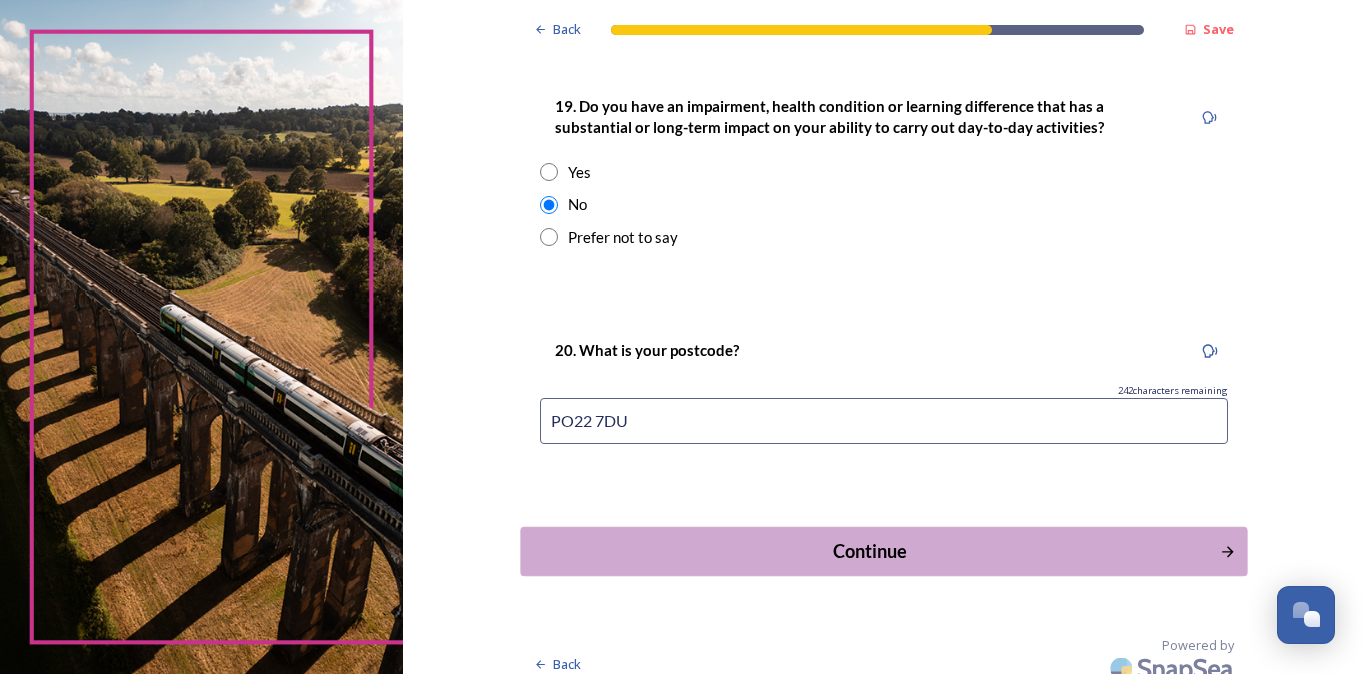 click on "Continue" at bounding box center (869, 551) 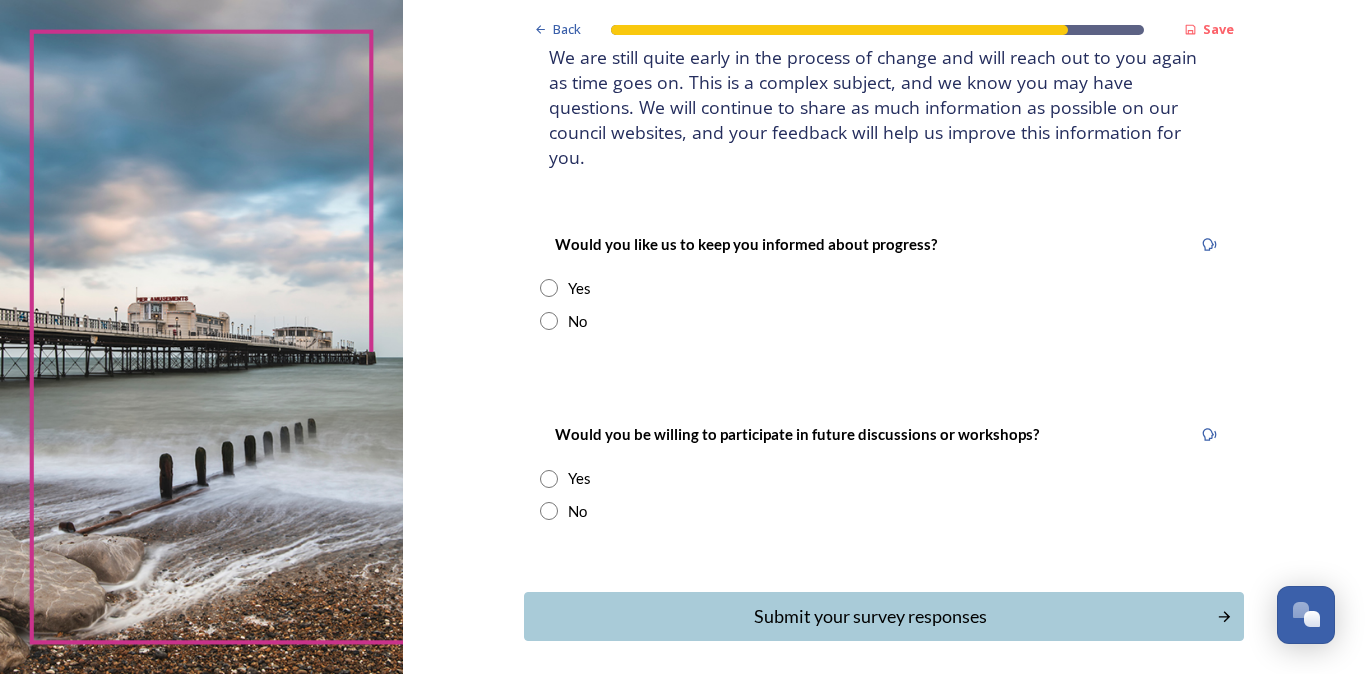 scroll, scrollTop: 154, scrollLeft: 0, axis: vertical 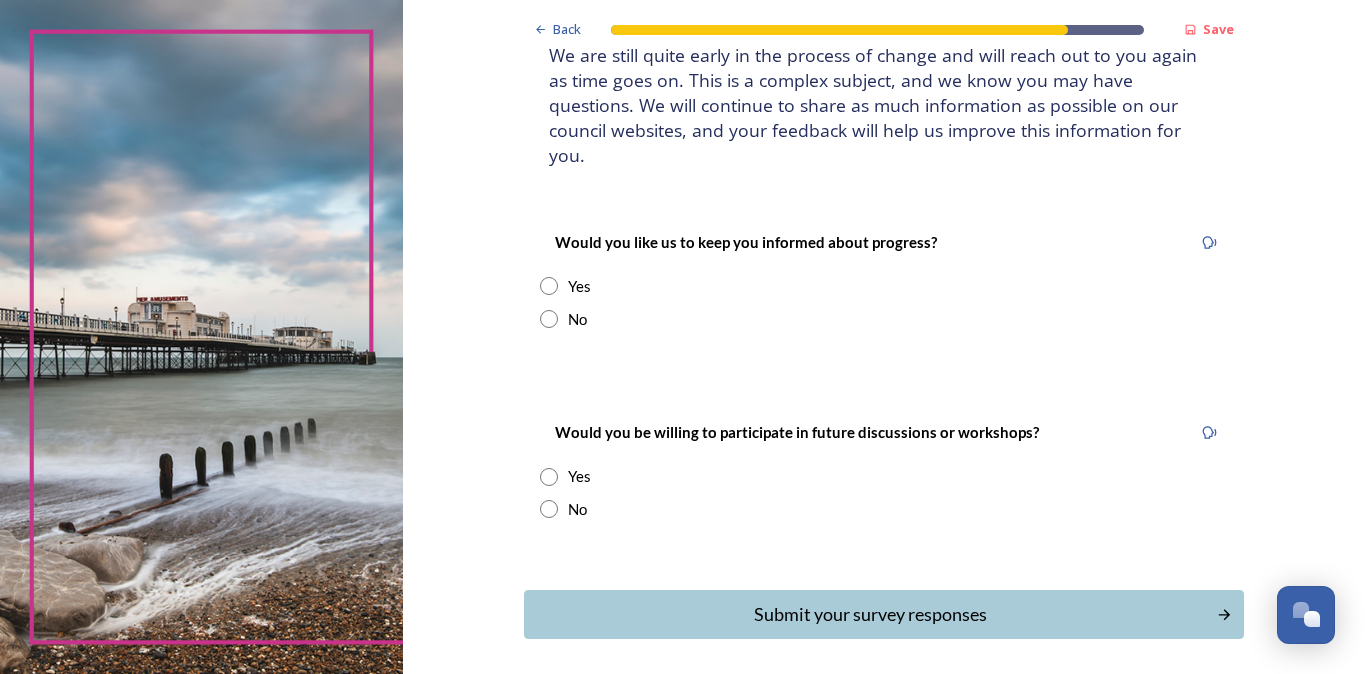 click at bounding box center [549, 286] 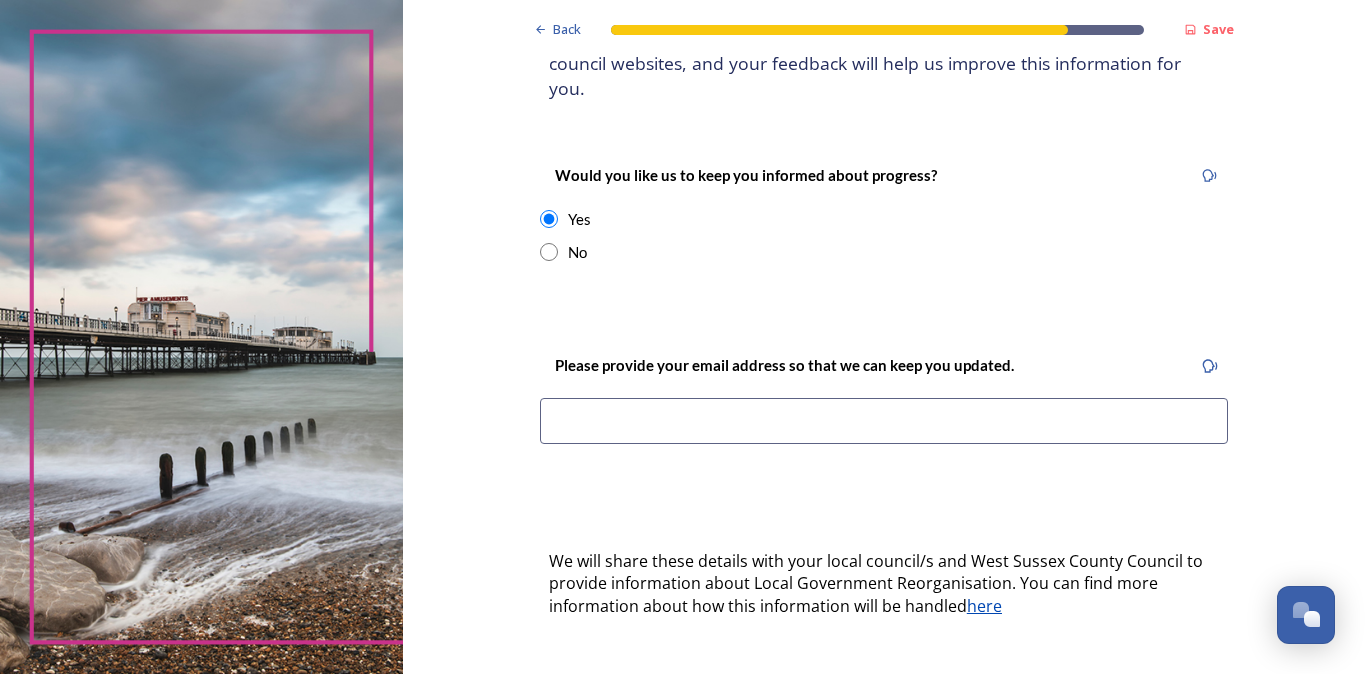 scroll, scrollTop: 224, scrollLeft: 0, axis: vertical 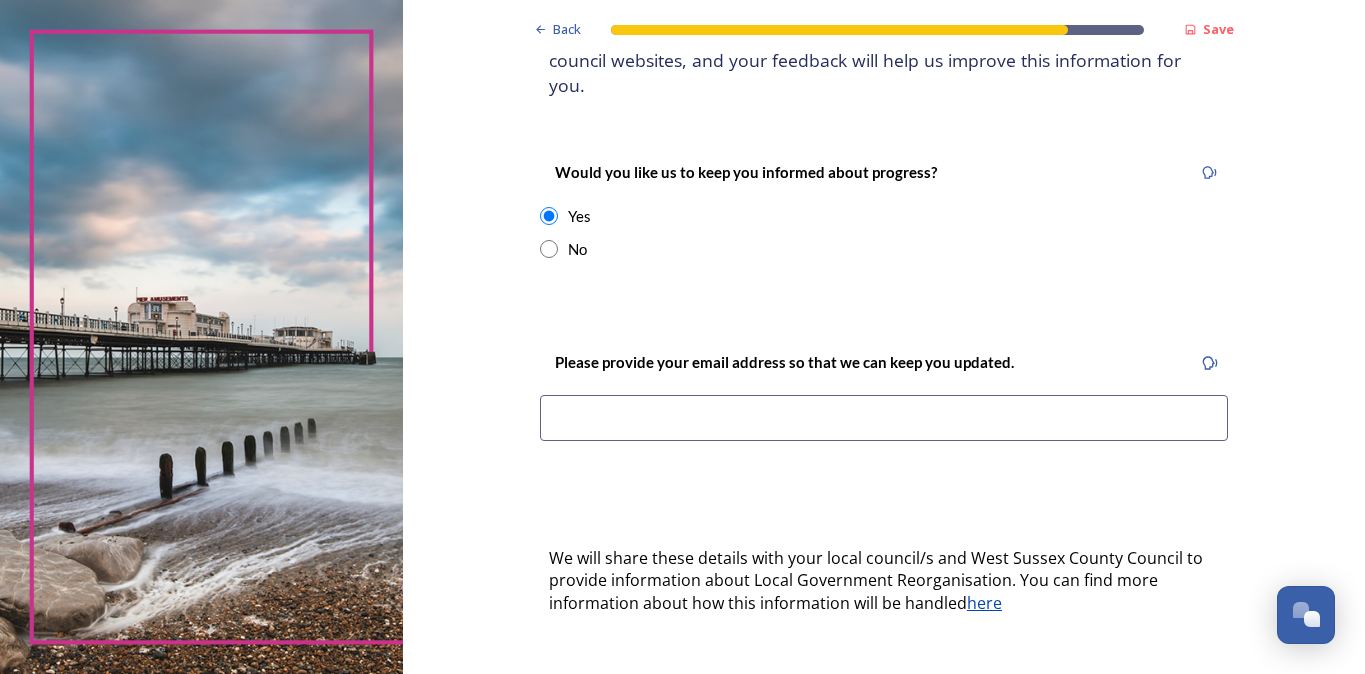 click at bounding box center (884, 418) 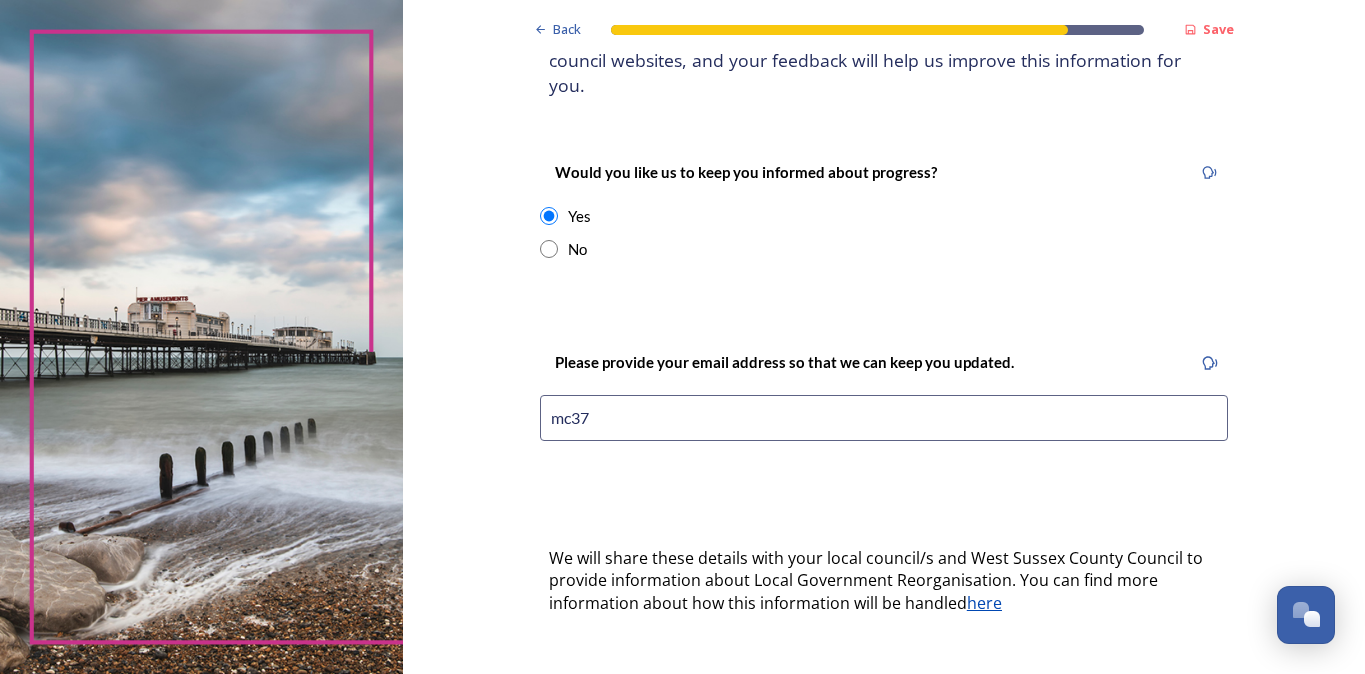 type on "mc374" 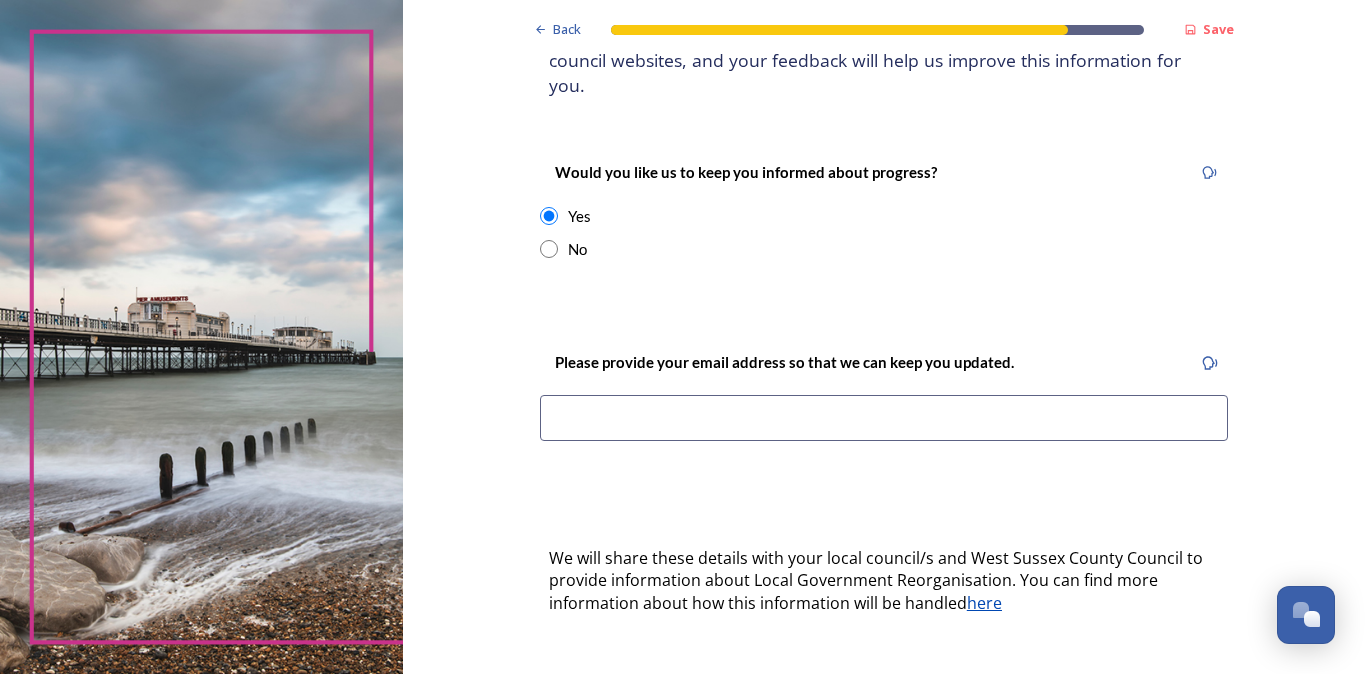 type on "[EMAIL_ADDRESS][DOMAIN_NAME]" 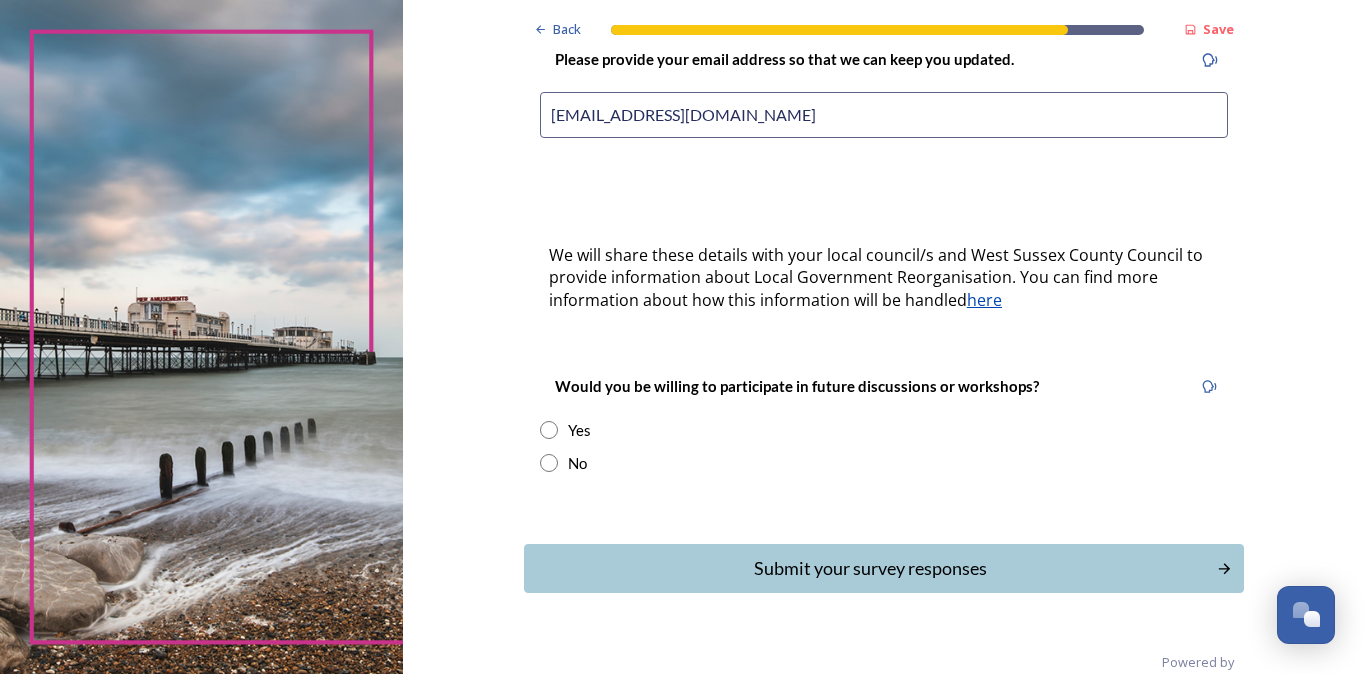 scroll, scrollTop: 526, scrollLeft: 0, axis: vertical 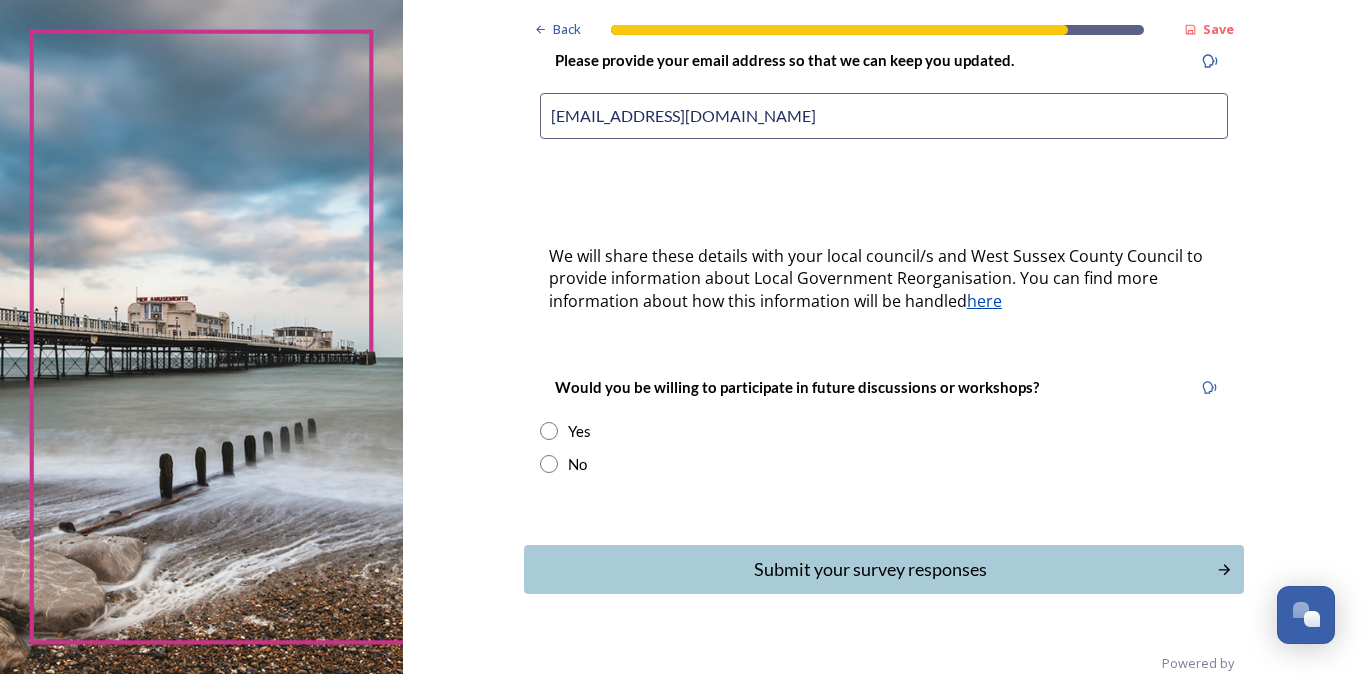 click at bounding box center [549, 431] 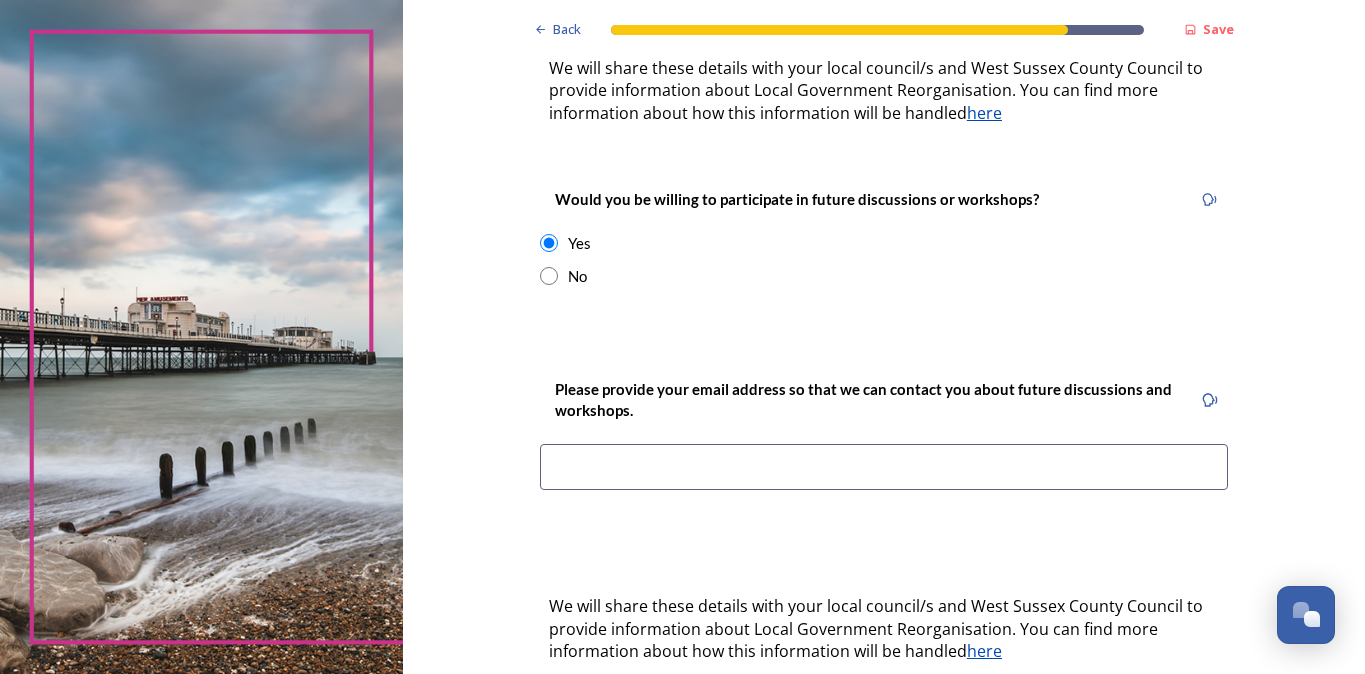 scroll, scrollTop: 726, scrollLeft: 0, axis: vertical 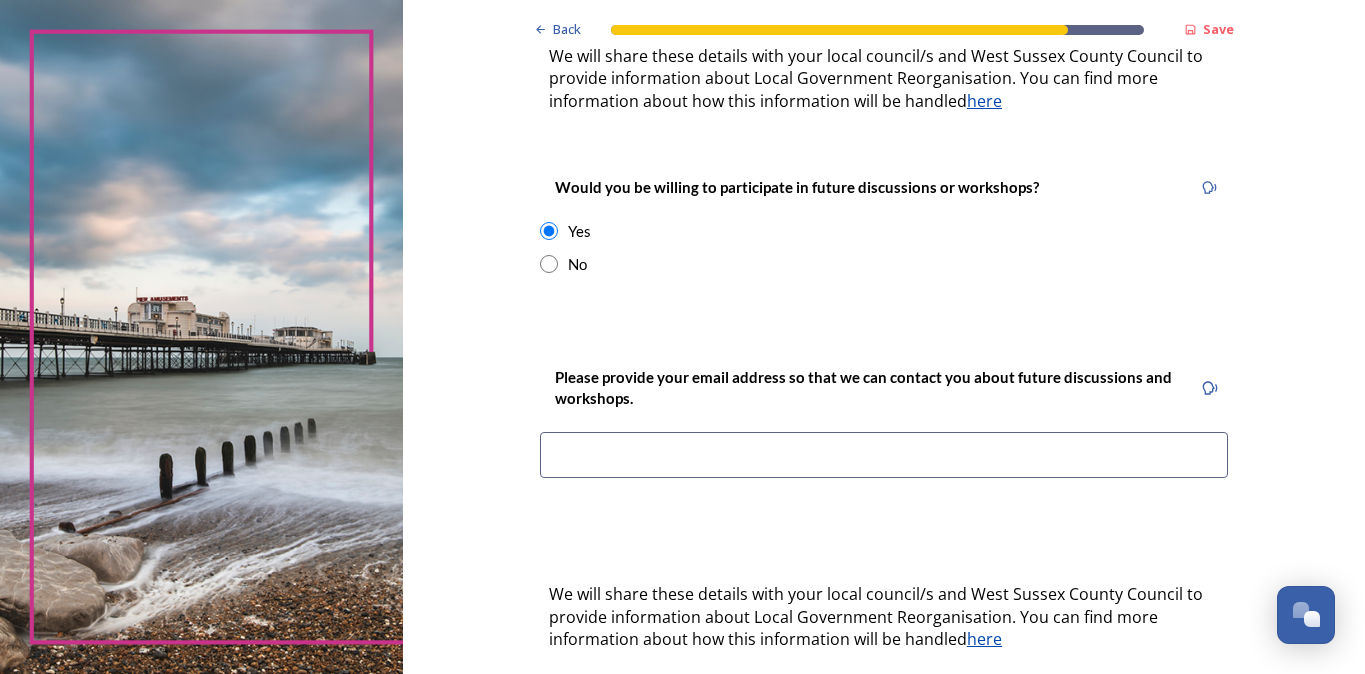 click at bounding box center (884, 455) 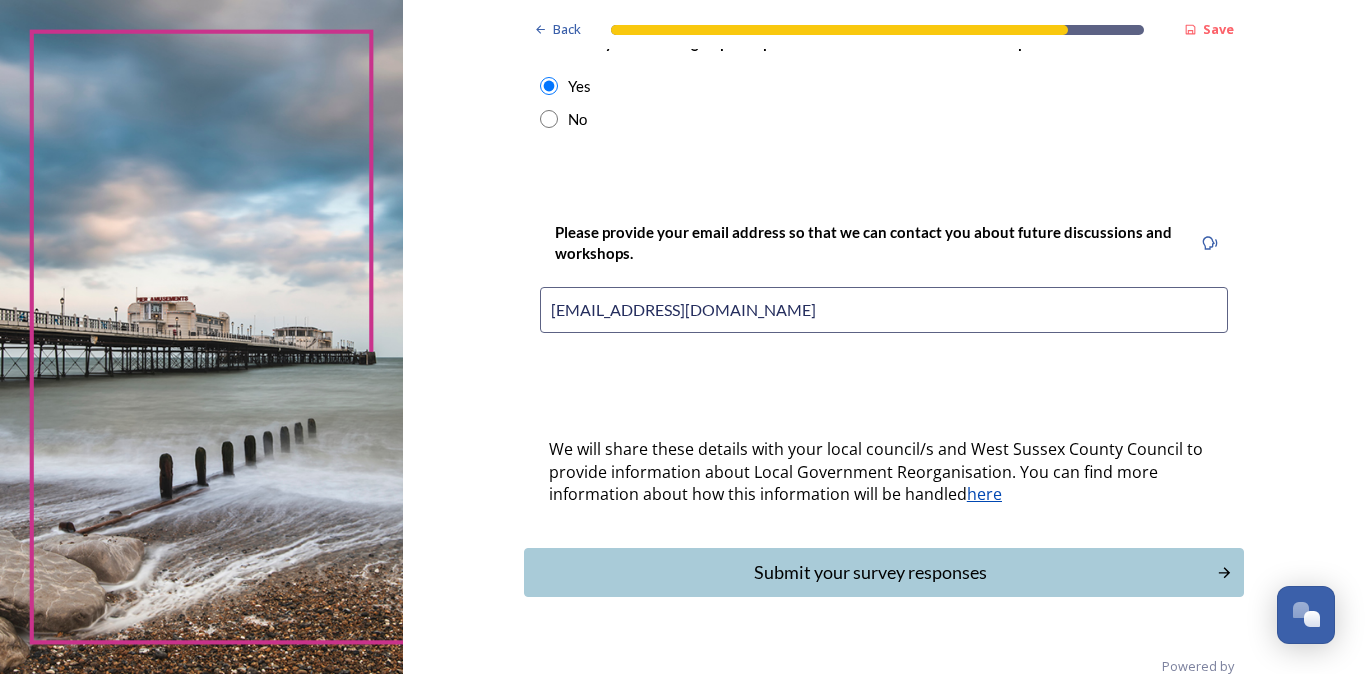 scroll, scrollTop: 870, scrollLeft: 0, axis: vertical 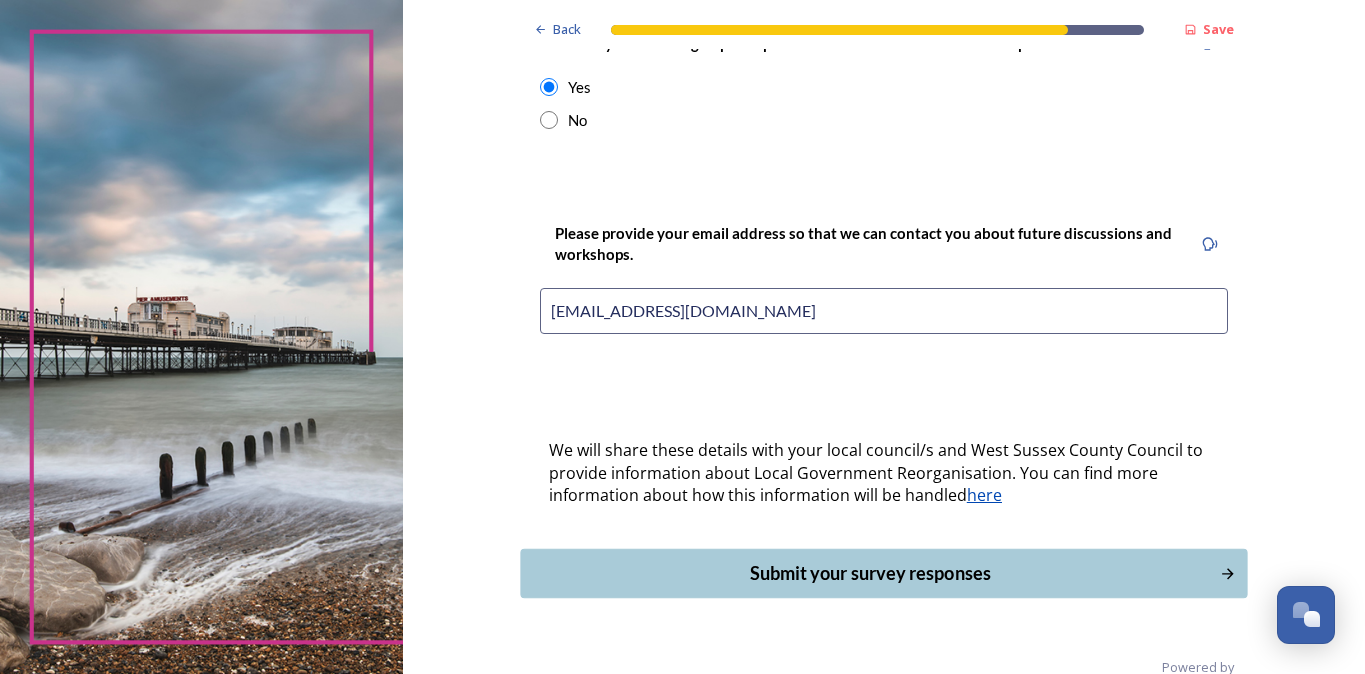 click on "Submit your survey responses" at bounding box center (869, 573) 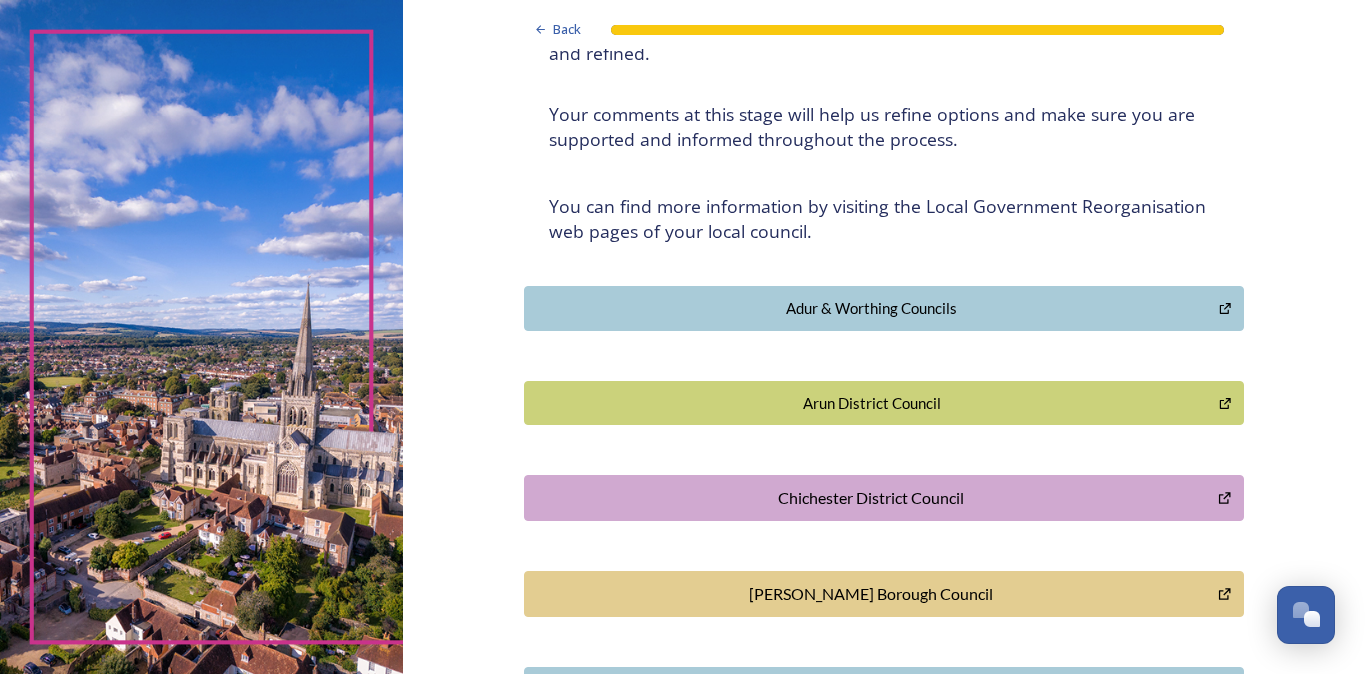 scroll, scrollTop: 281, scrollLeft: 0, axis: vertical 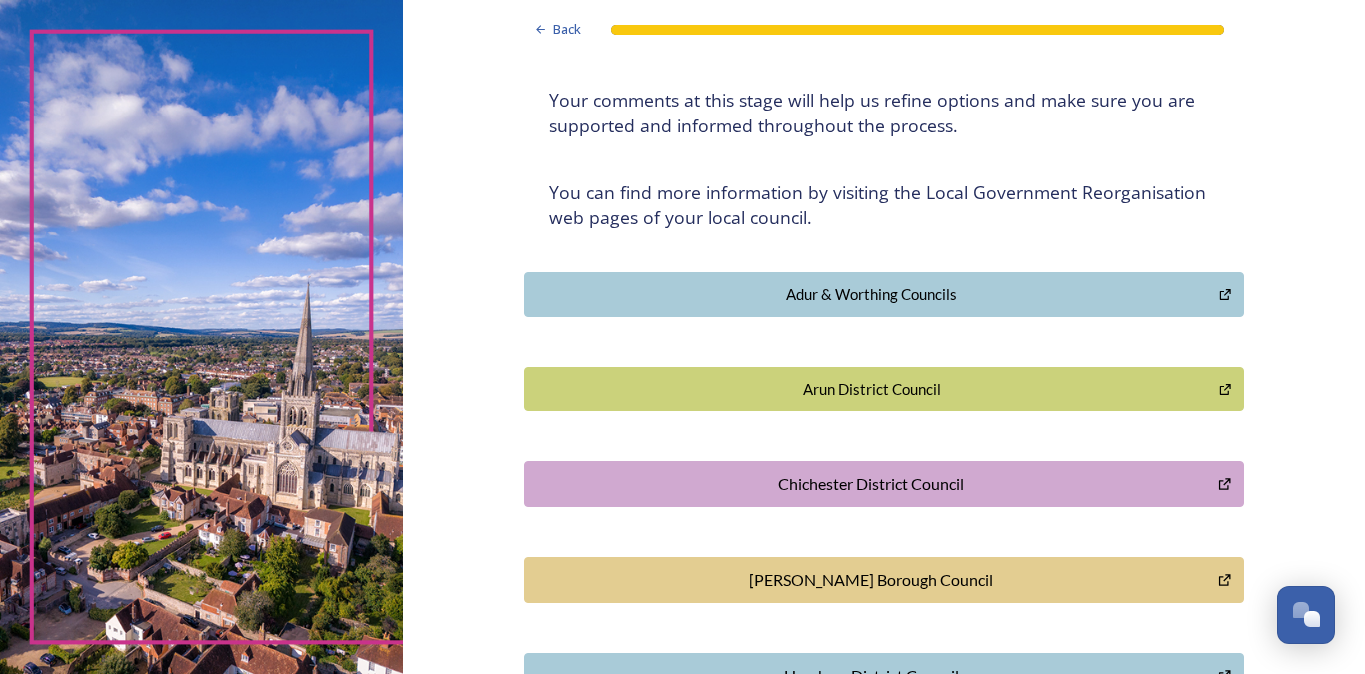 click on "Arun District Council" at bounding box center [872, 389] 